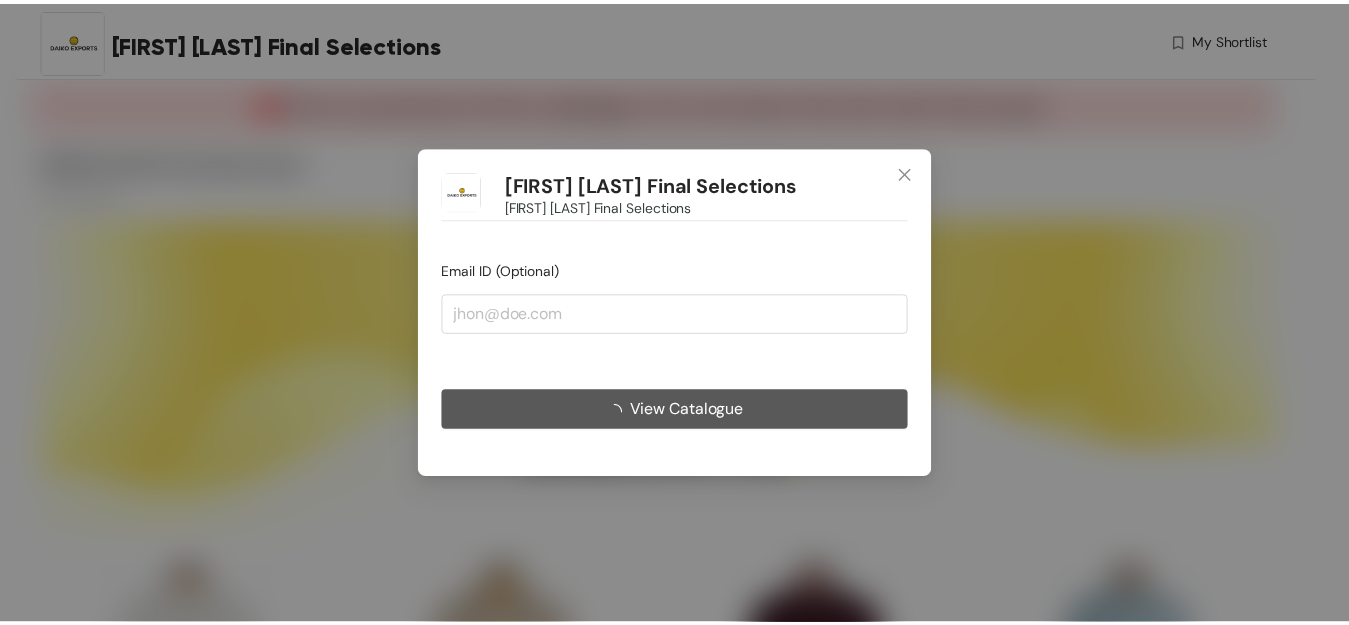 scroll, scrollTop: 0, scrollLeft: 0, axis: both 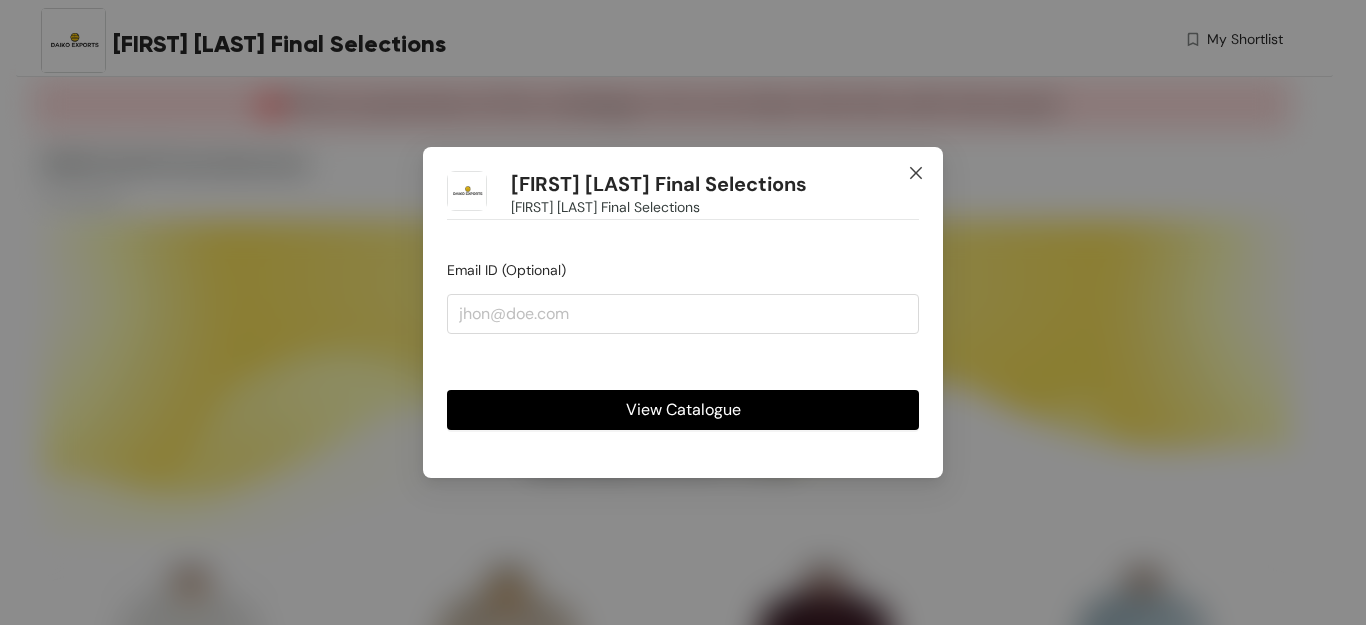 click at bounding box center (916, 174) 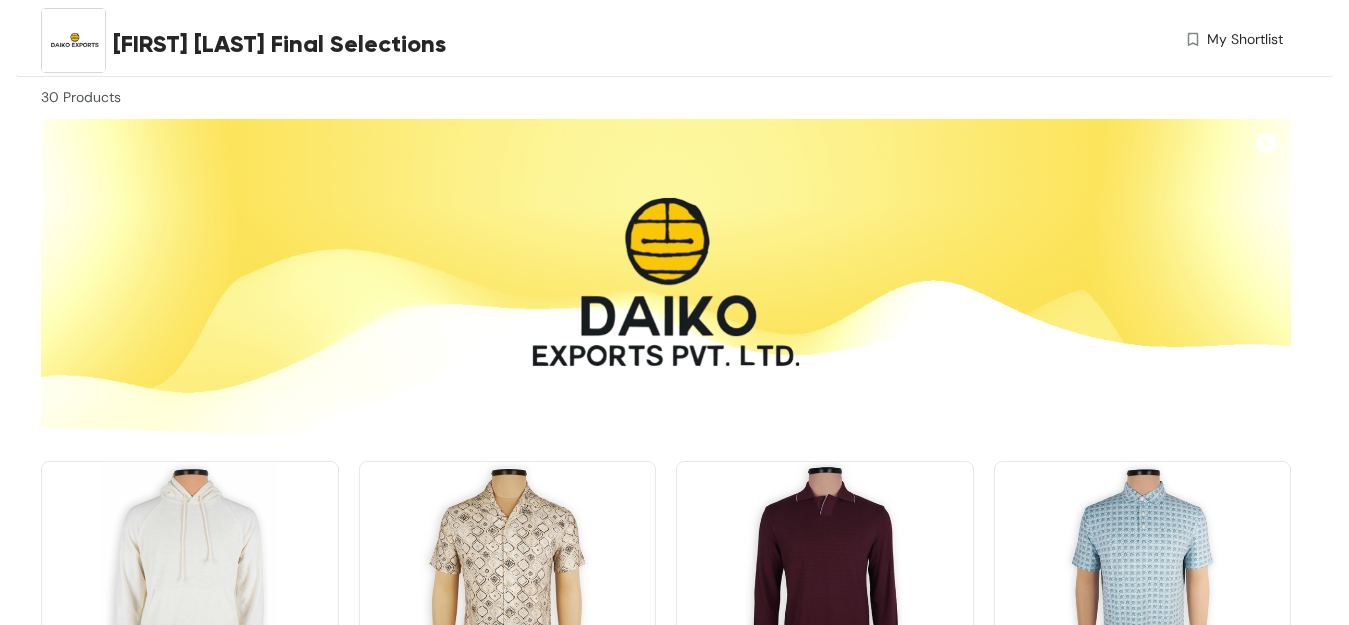 scroll, scrollTop: 300, scrollLeft: 0, axis: vertical 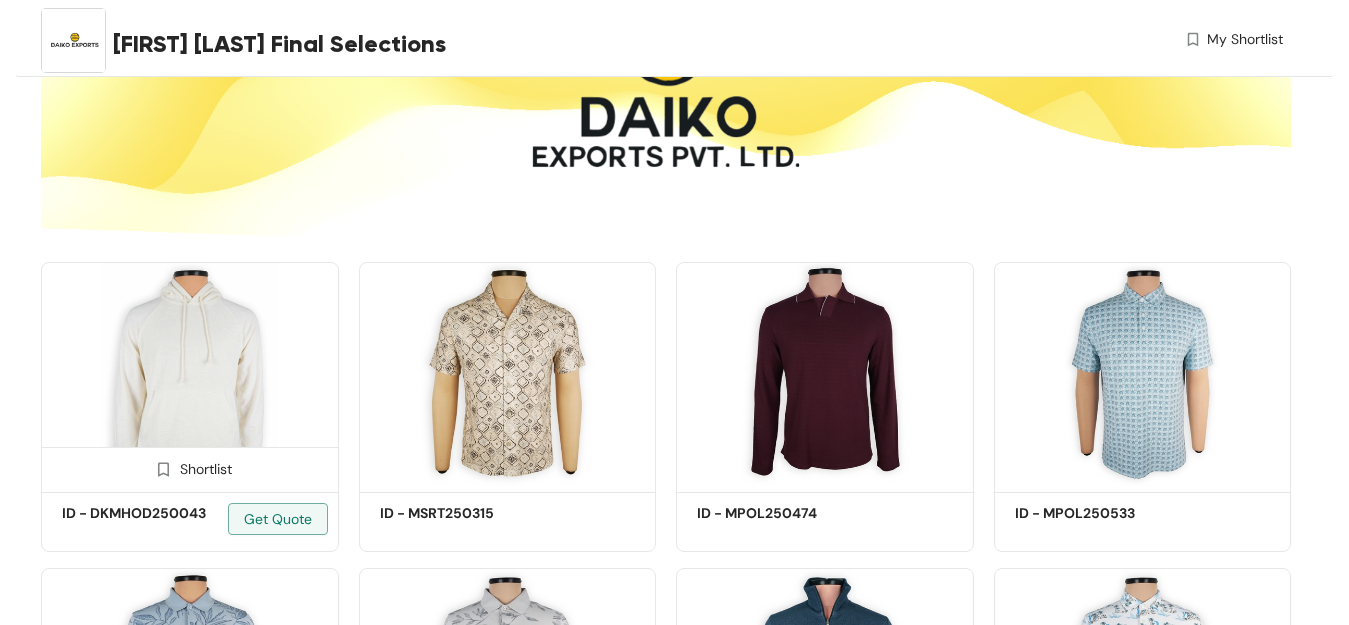 click at bounding box center [190, 374] 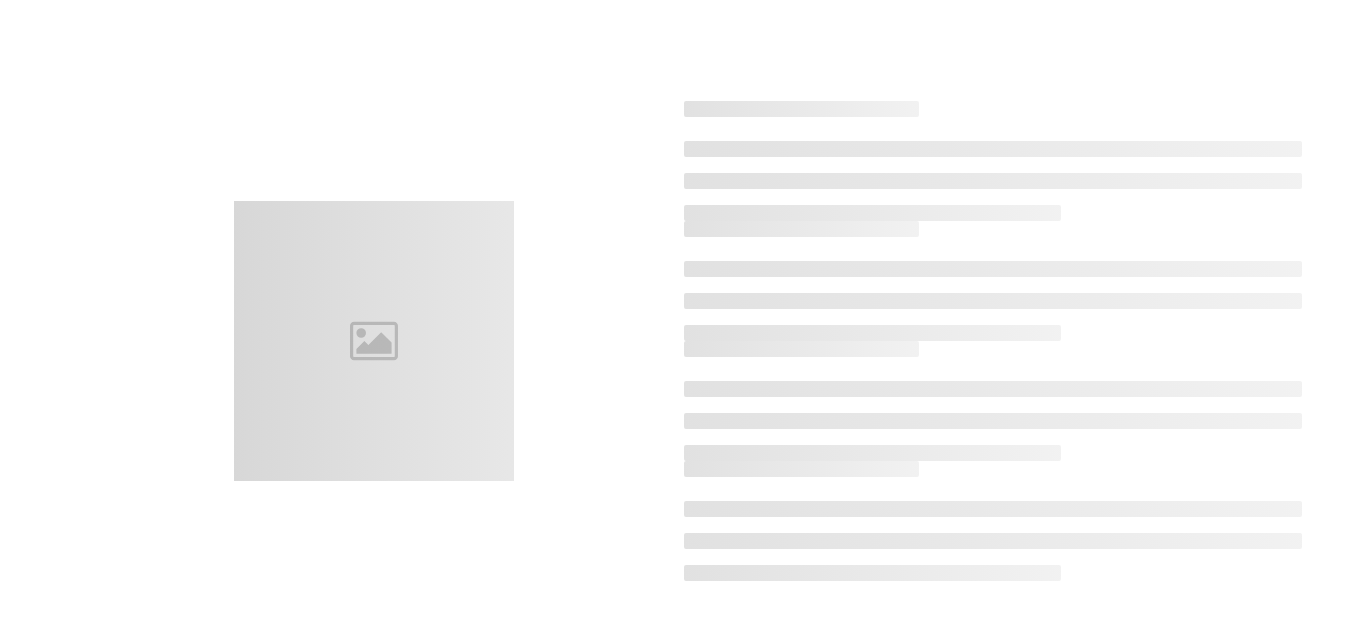 scroll, scrollTop: 0, scrollLeft: 0, axis: both 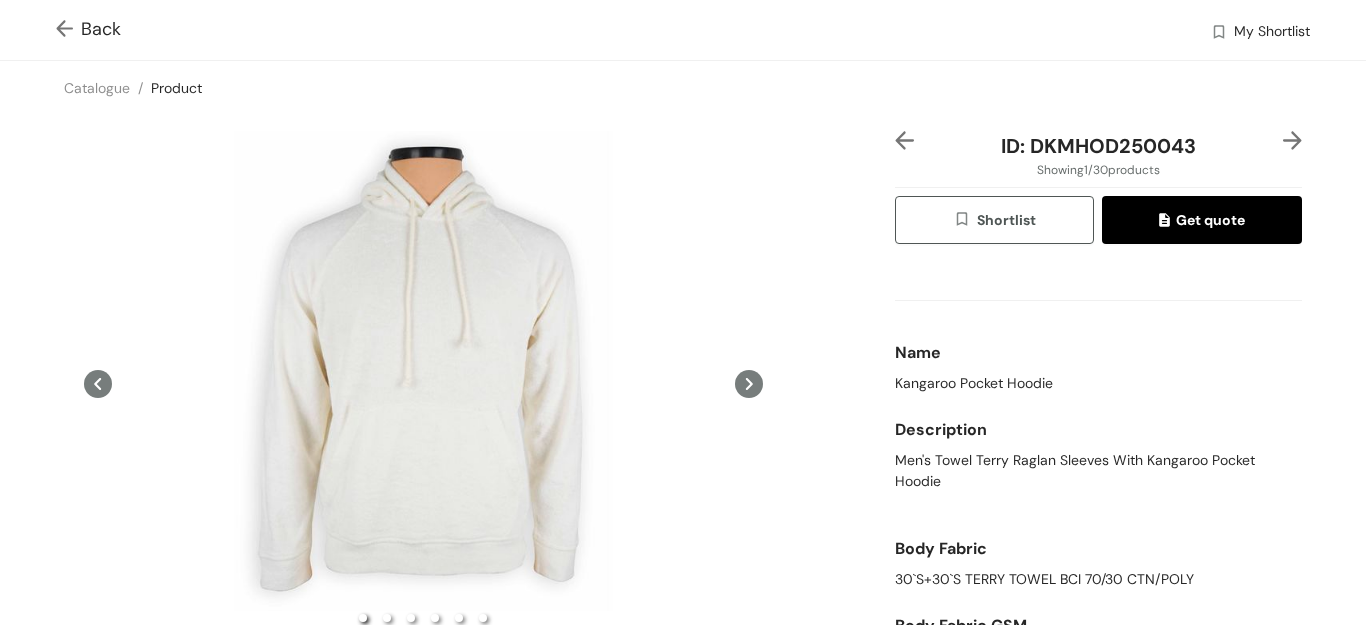 click at bounding box center (68, 30) 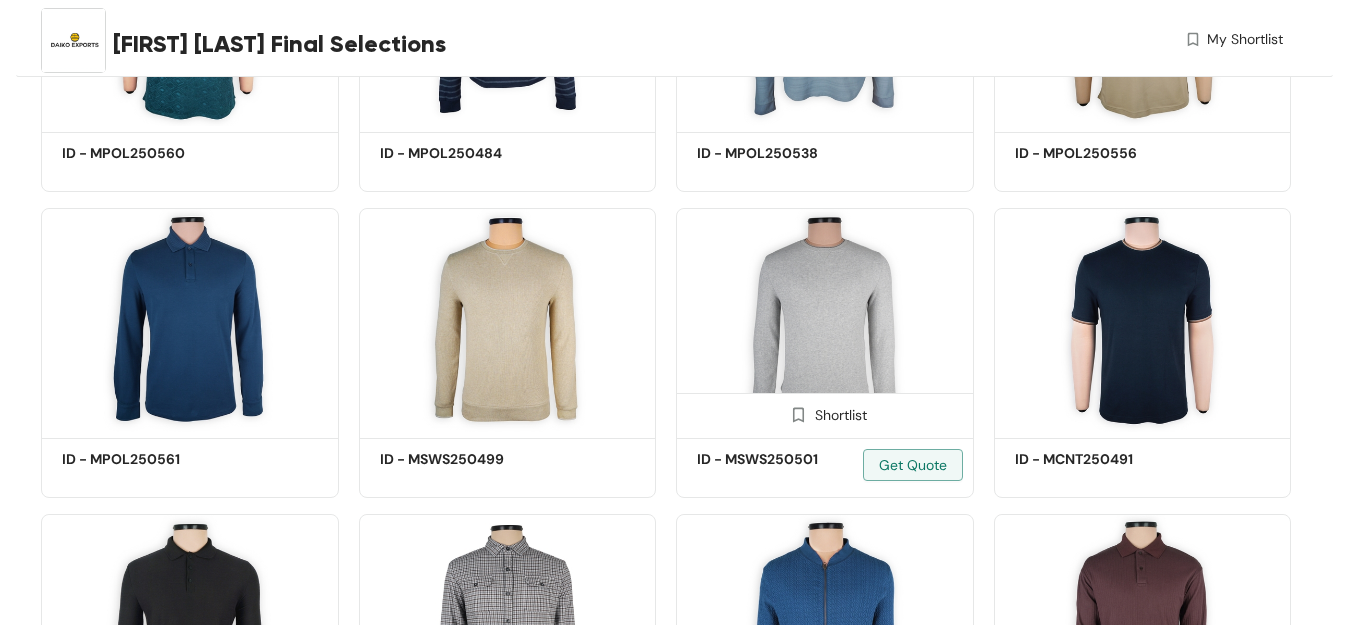 scroll, scrollTop: 1575, scrollLeft: 0, axis: vertical 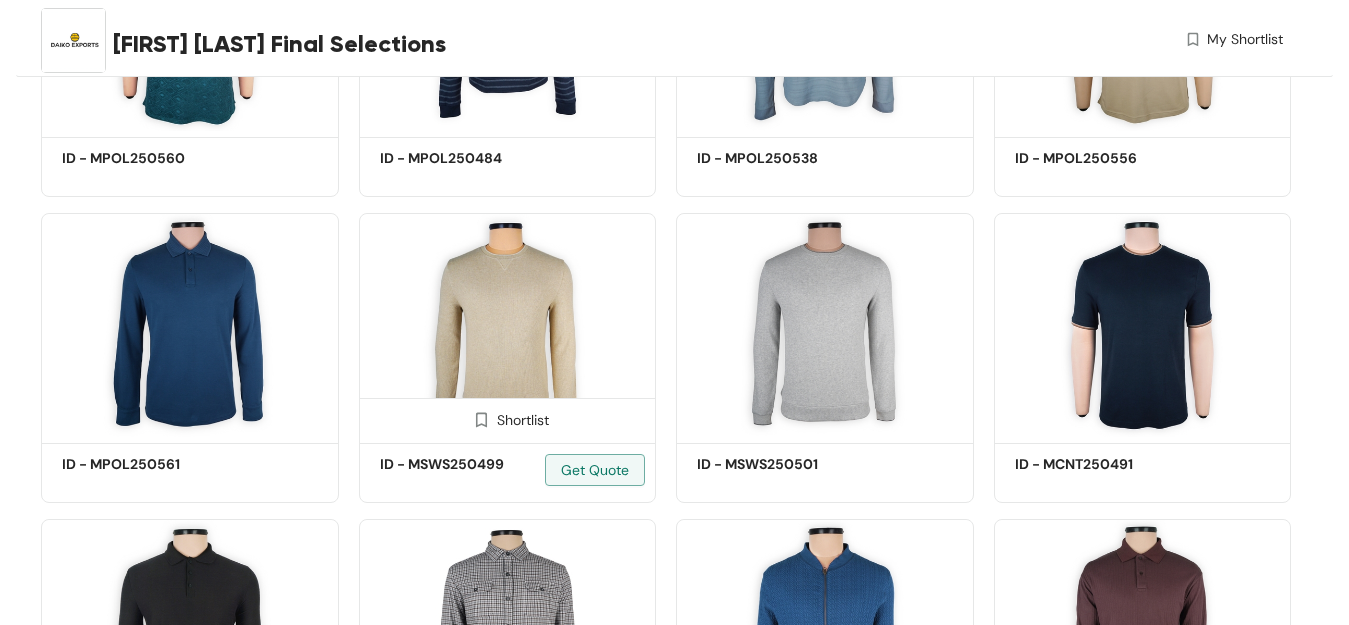 click at bounding box center [508, 325] 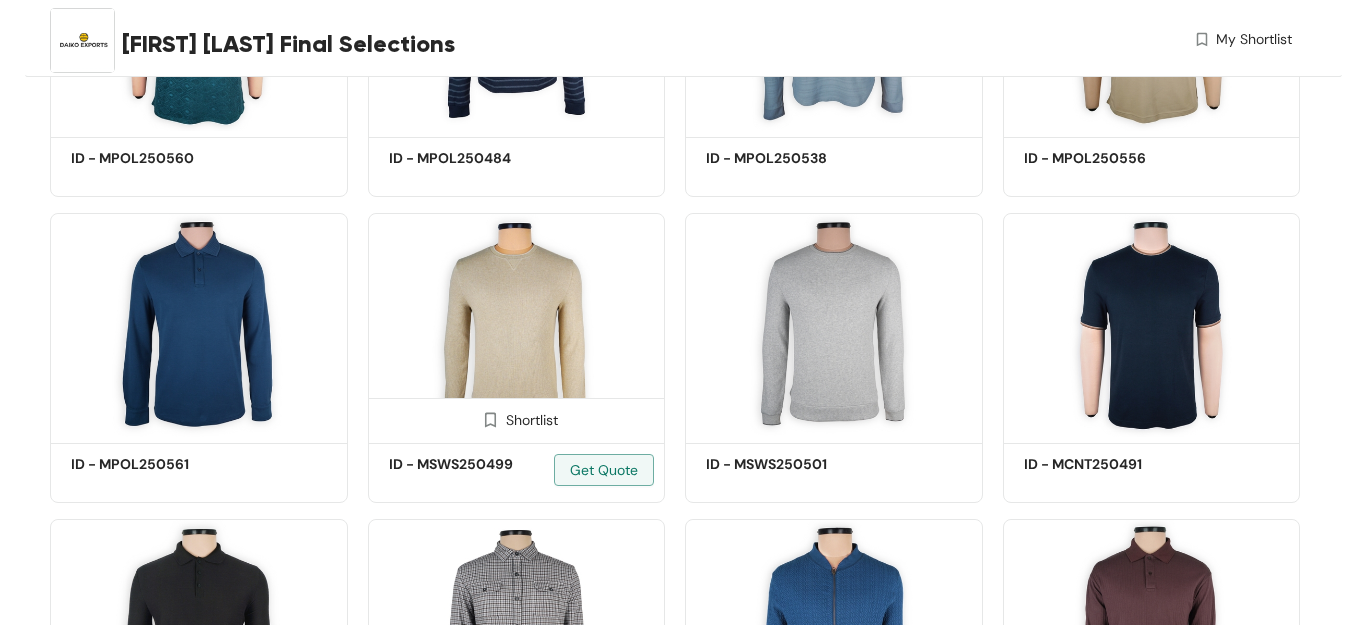 scroll, scrollTop: 0, scrollLeft: 0, axis: both 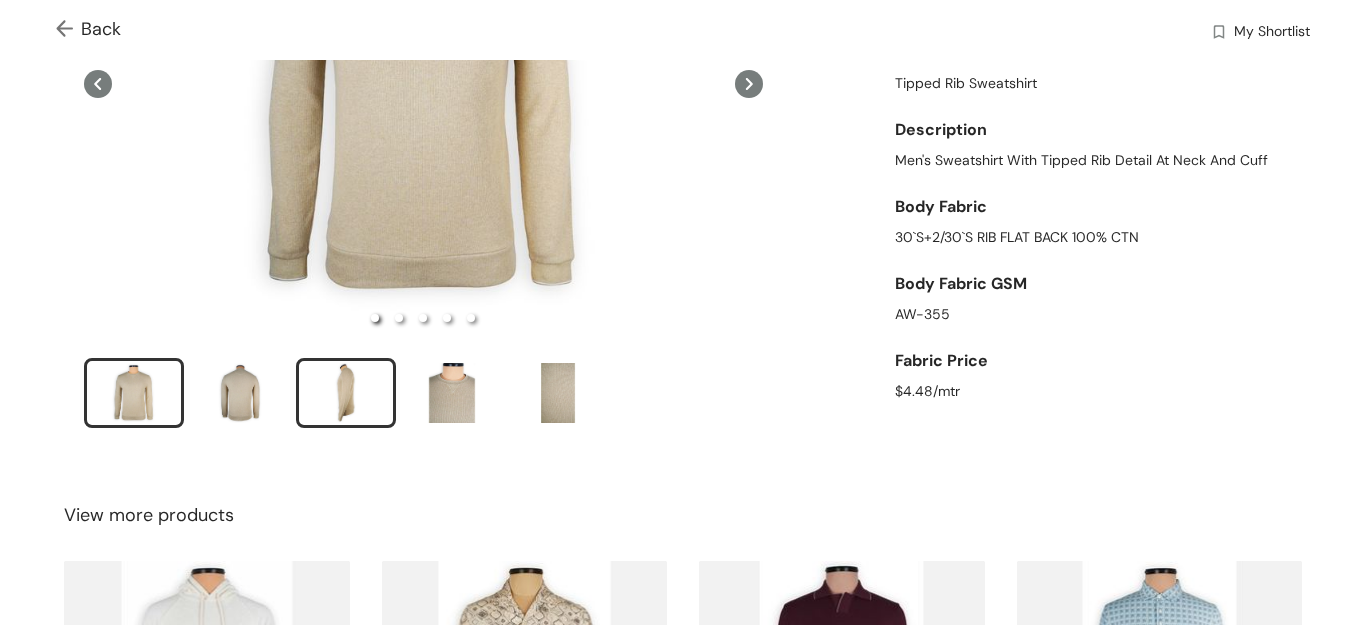 click at bounding box center [346, 393] 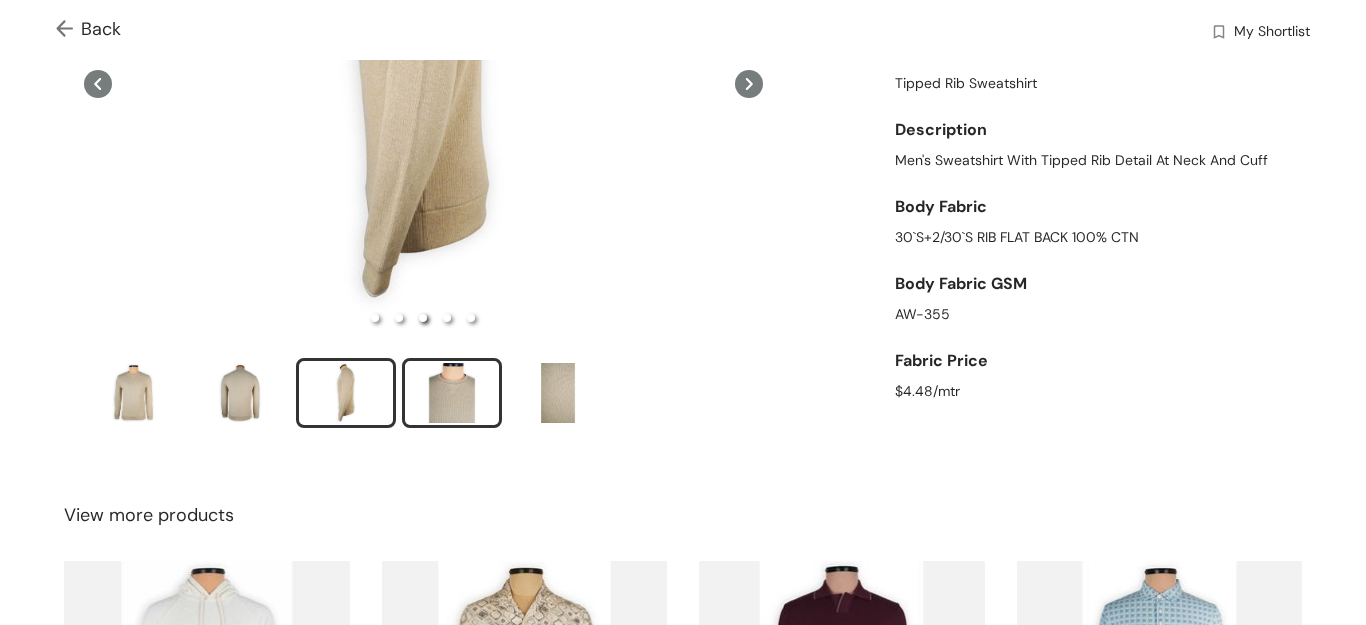click at bounding box center (452, 393) 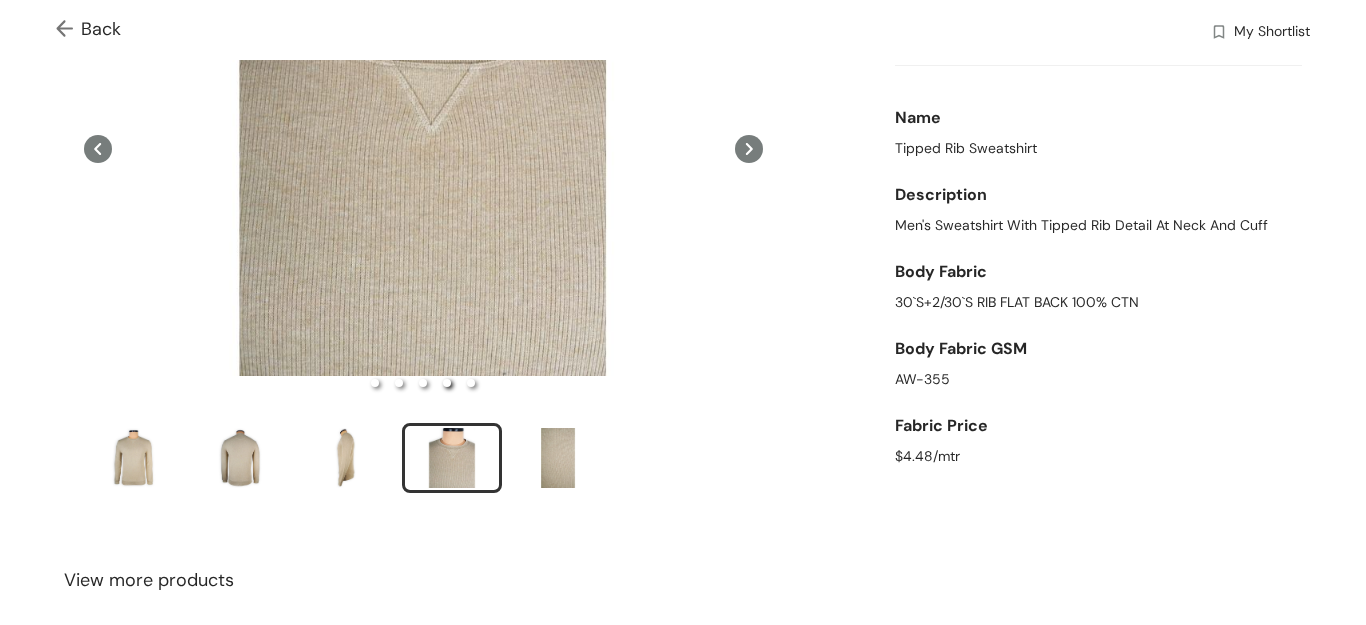 scroll, scrollTop: 200, scrollLeft: 0, axis: vertical 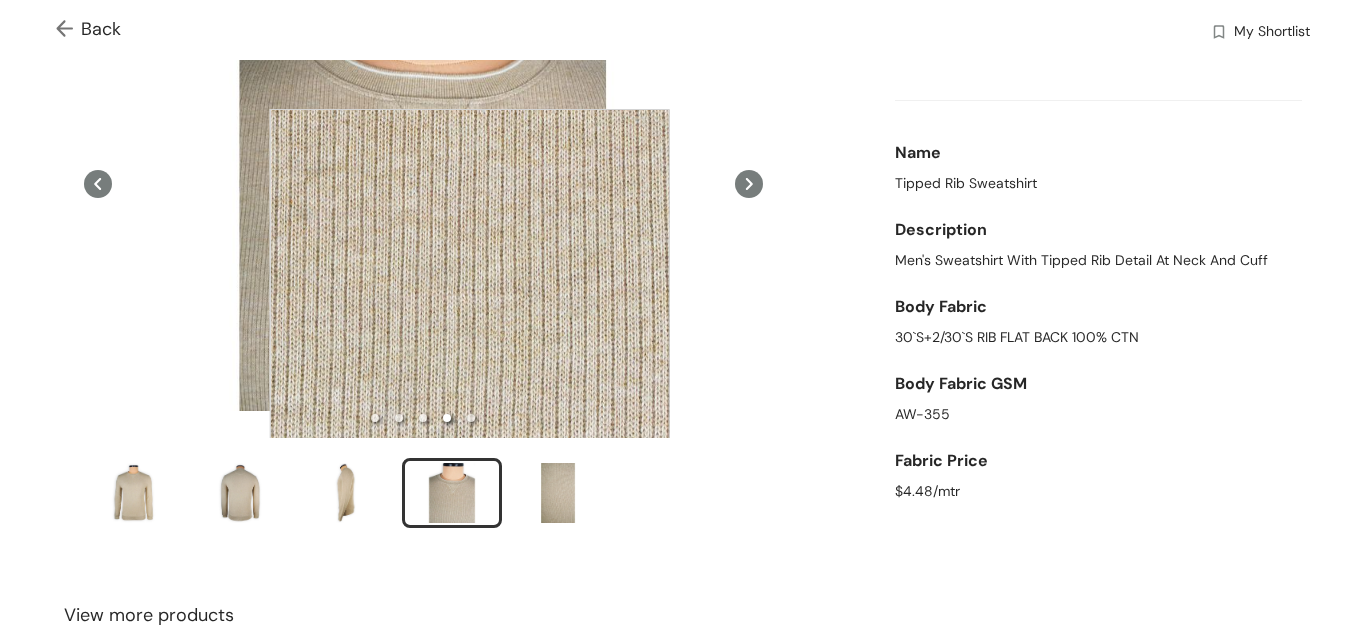 click at bounding box center [470, 309] 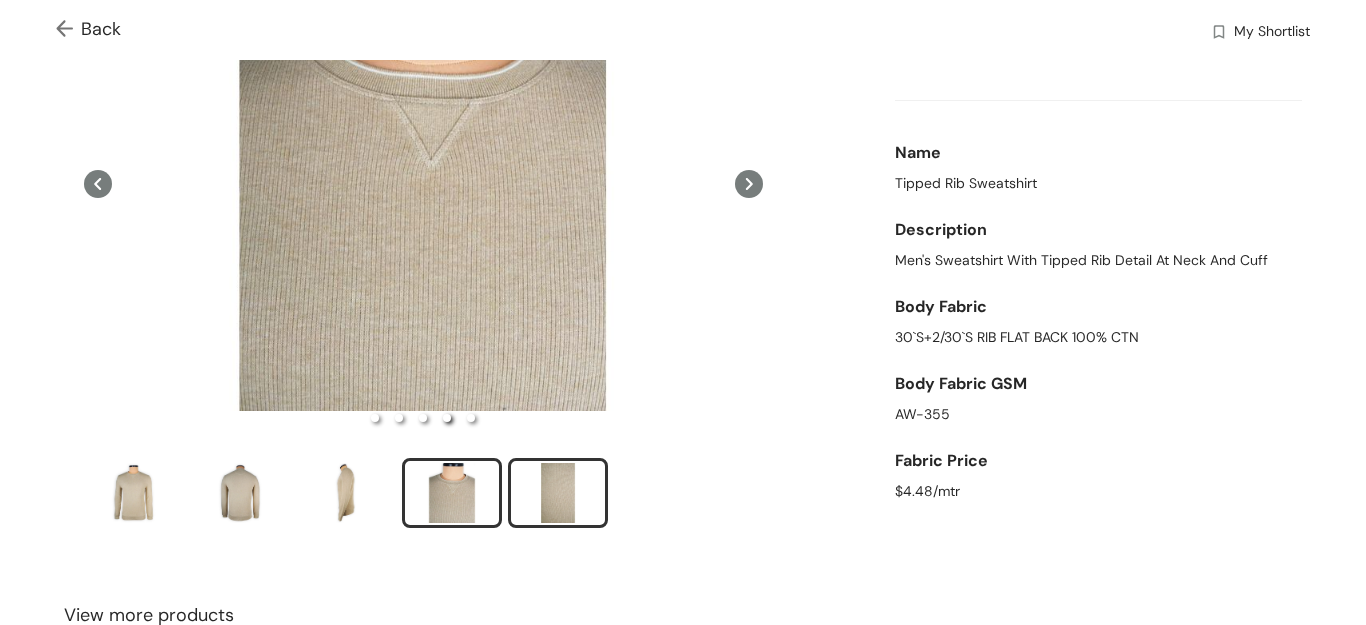 click at bounding box center (558, 493) 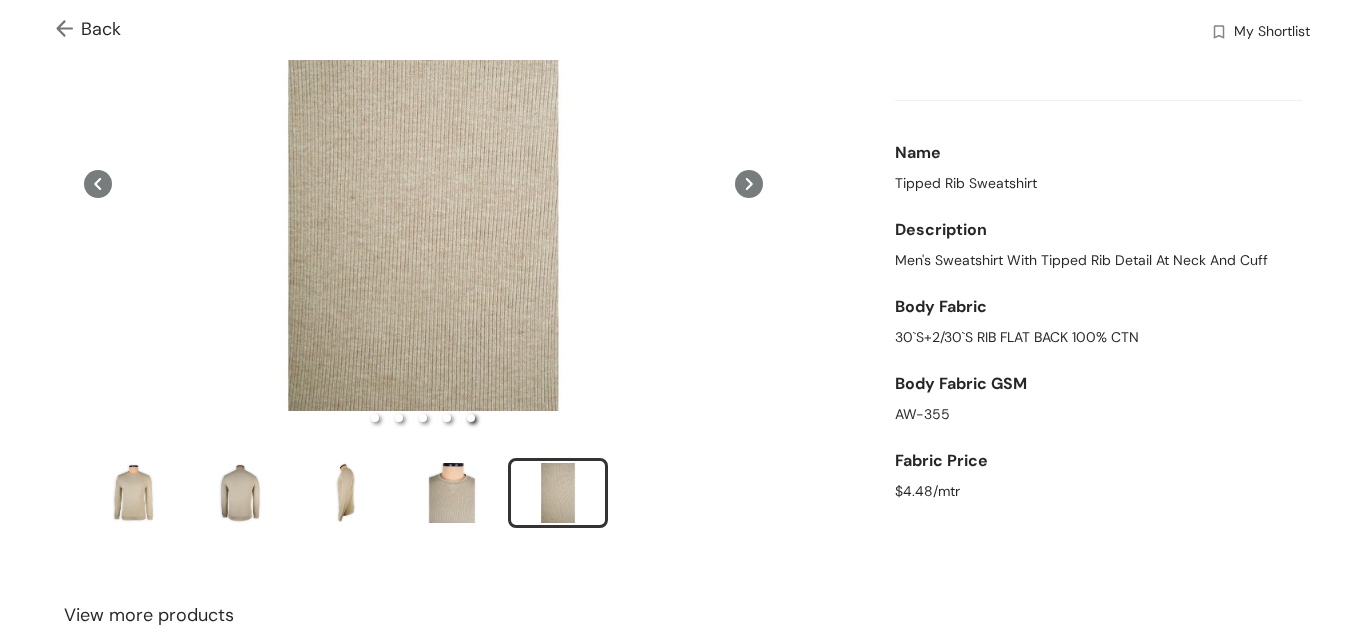 click on "Back" at bounding box center (88, 29) 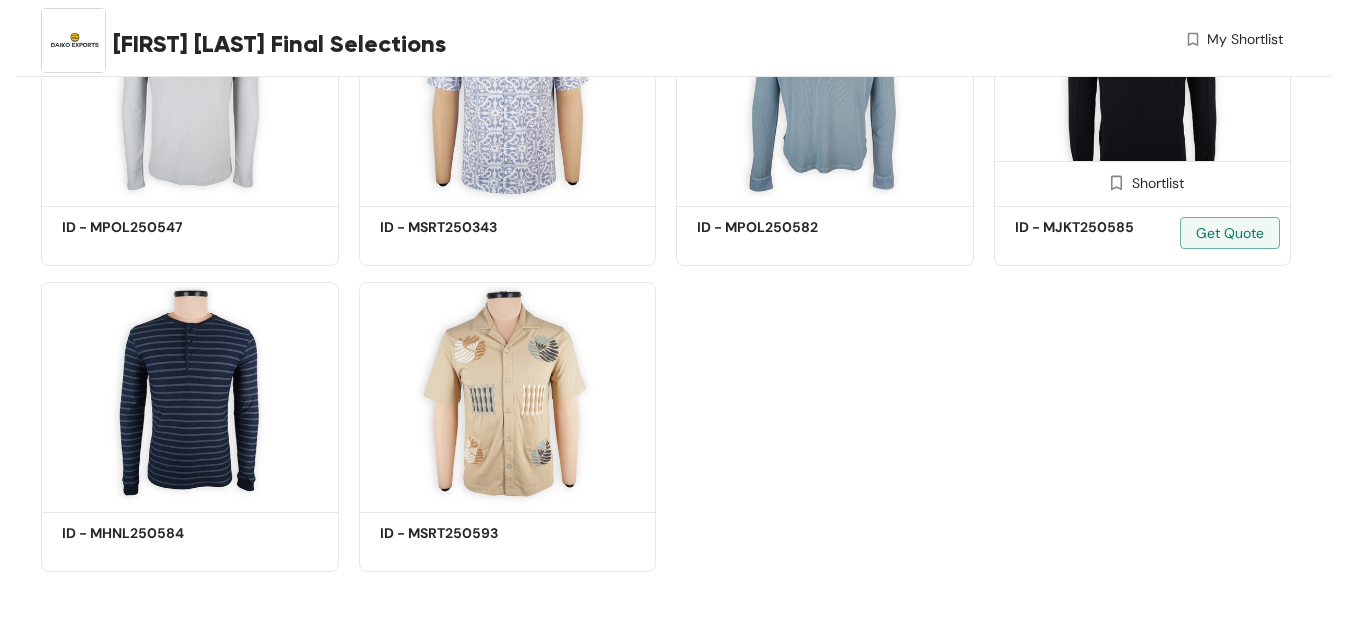 scroll, scrollTop: 2436, scrollLeft: 0, axis: vertical 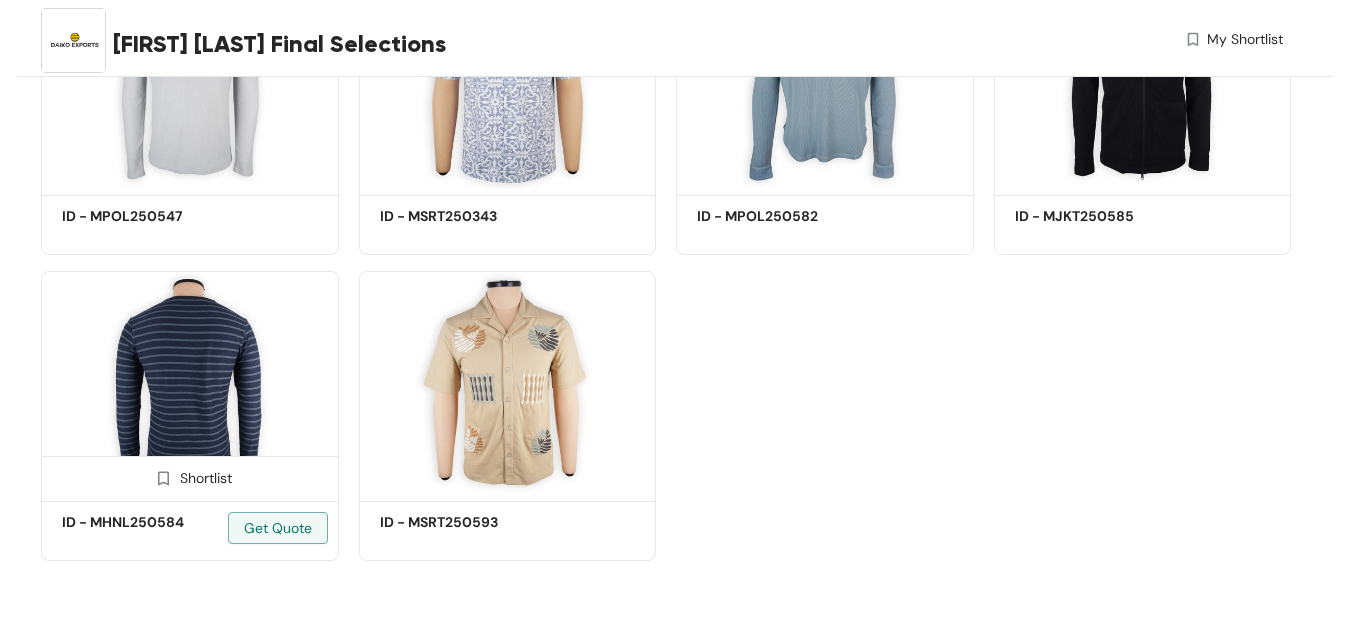 click at bounding box center [190, 383] 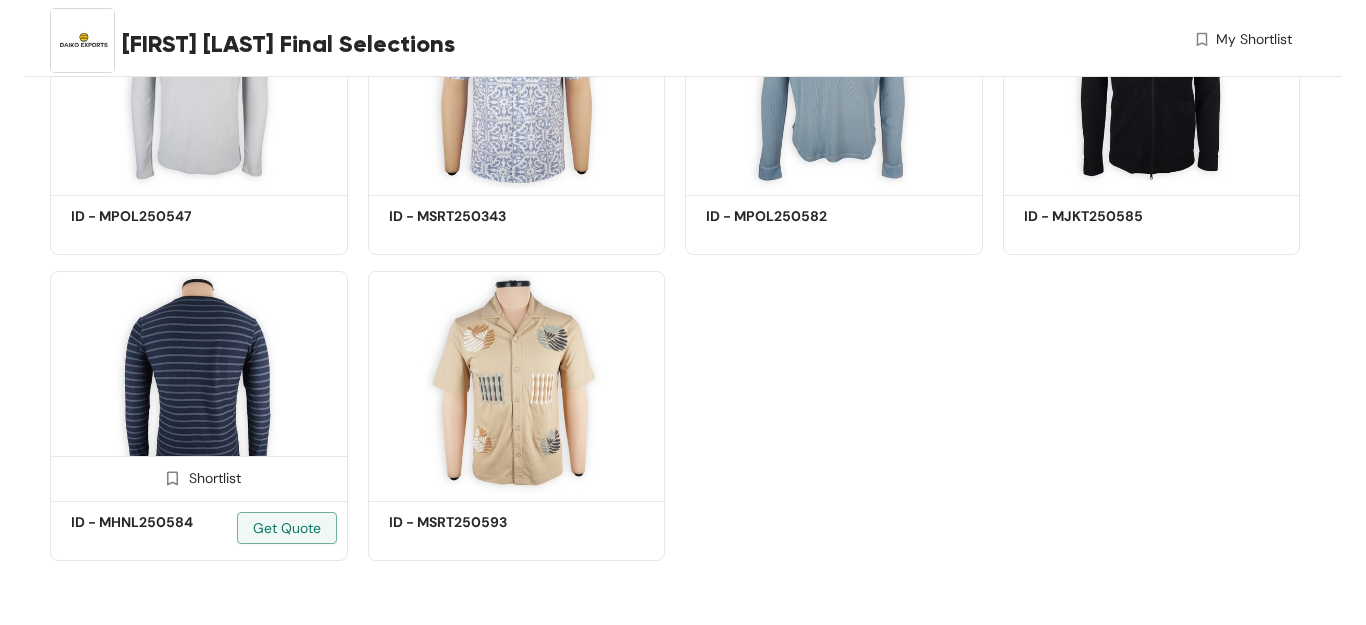 scroll, scrollTop: 0, scrollLeft: 0, axis: both 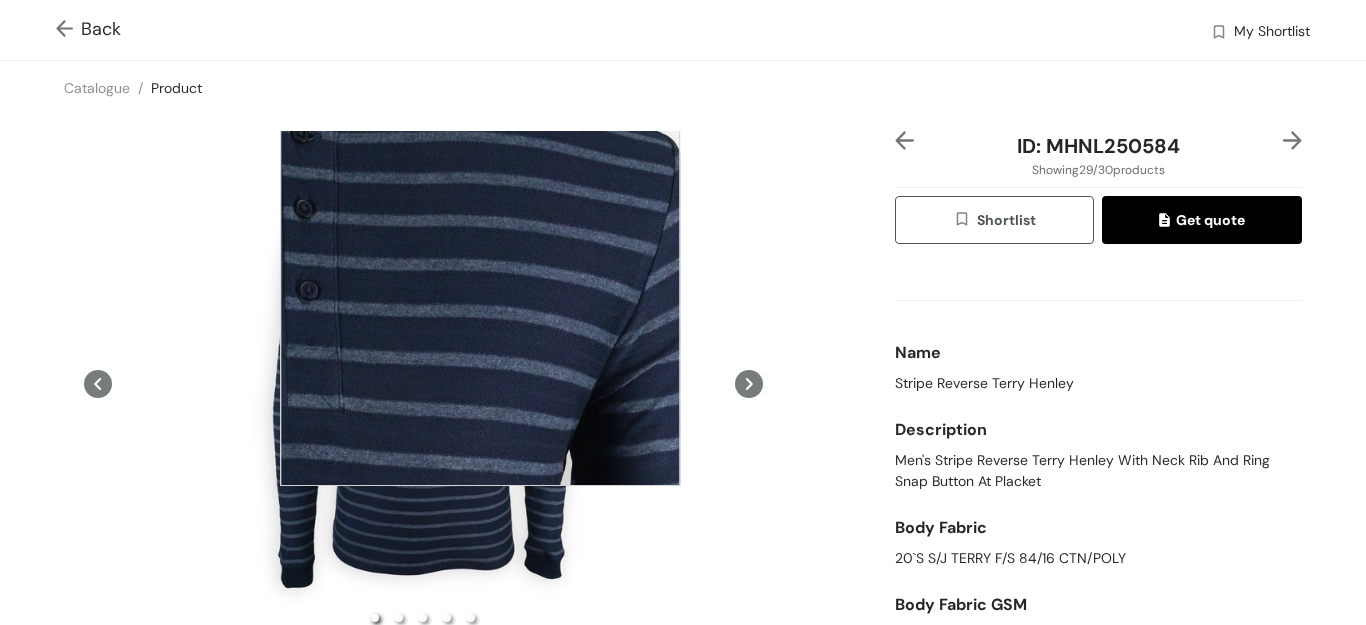 click at bounding box center [480, 286] 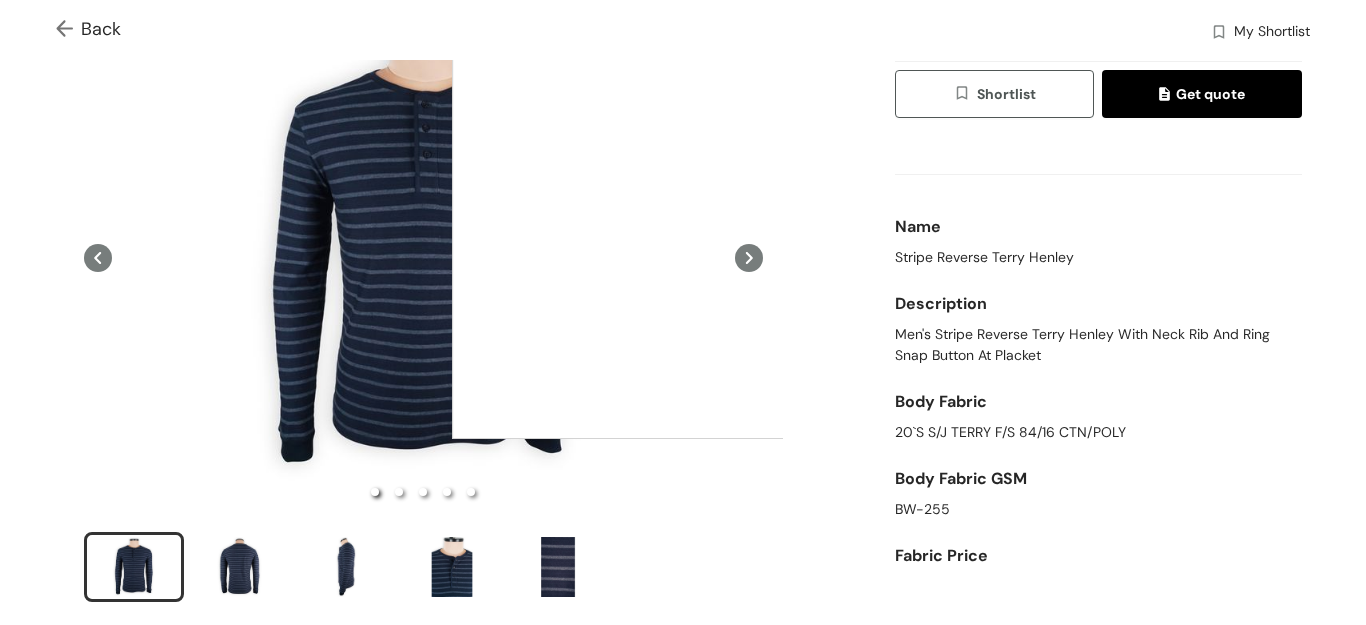 scroll, scrollTop: 400, scrollLeft: 0, axis: vertical 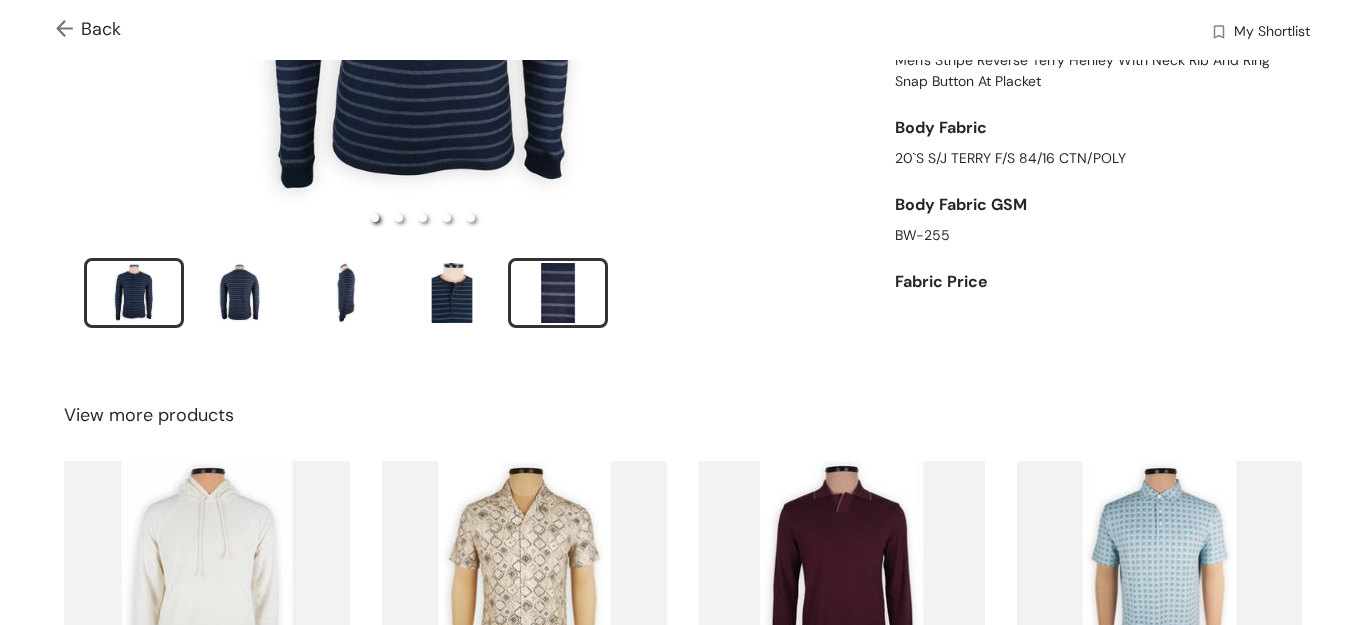 click at bounding box center [558, 293] 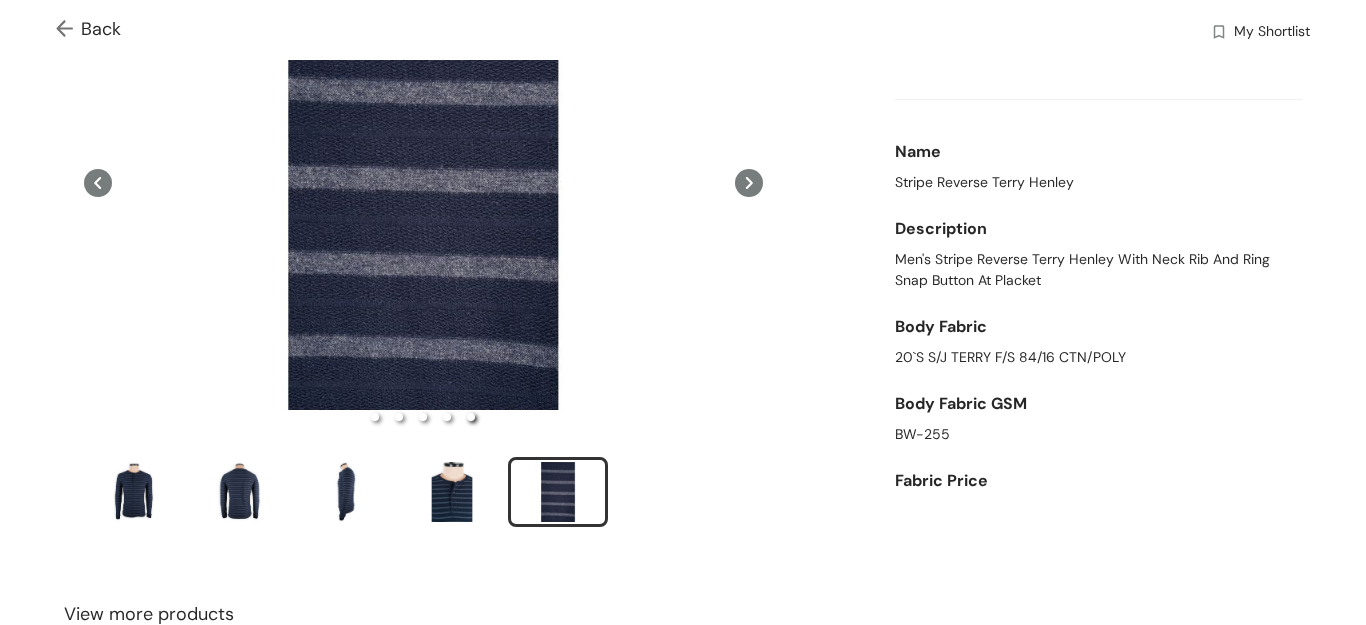 scroll, scrollTop: 200, scrollLeft: 0, axis: vertical 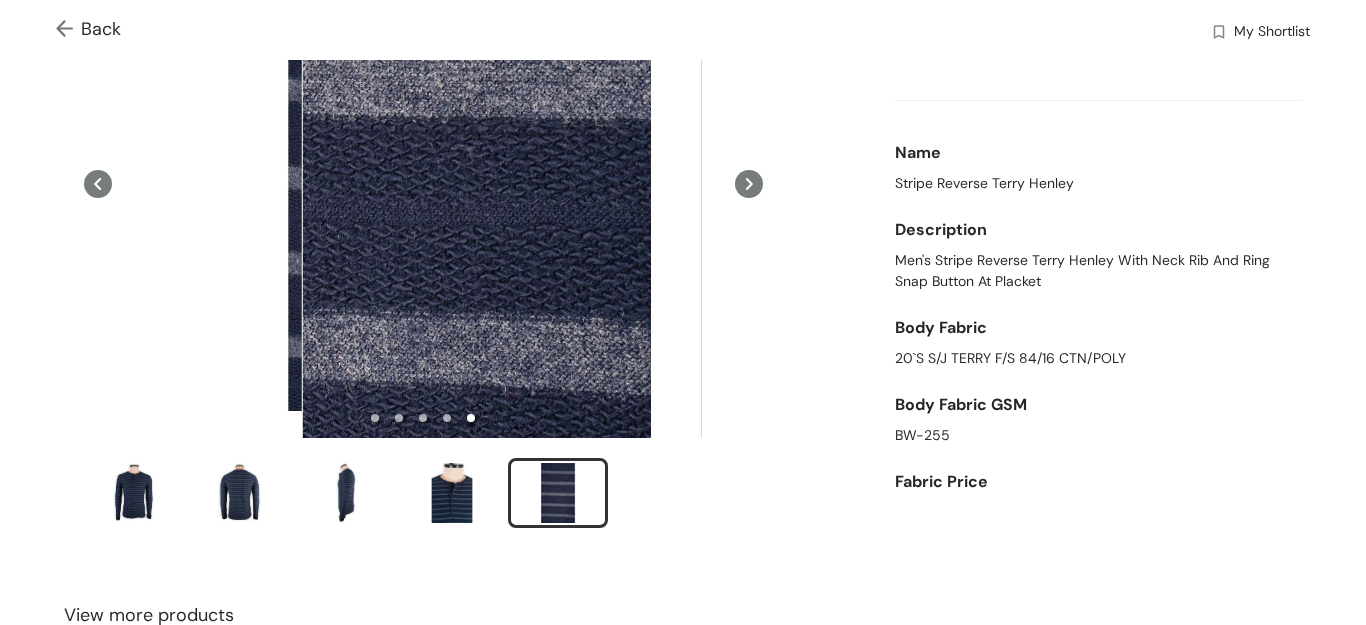 click at bounding box center (502, 249) 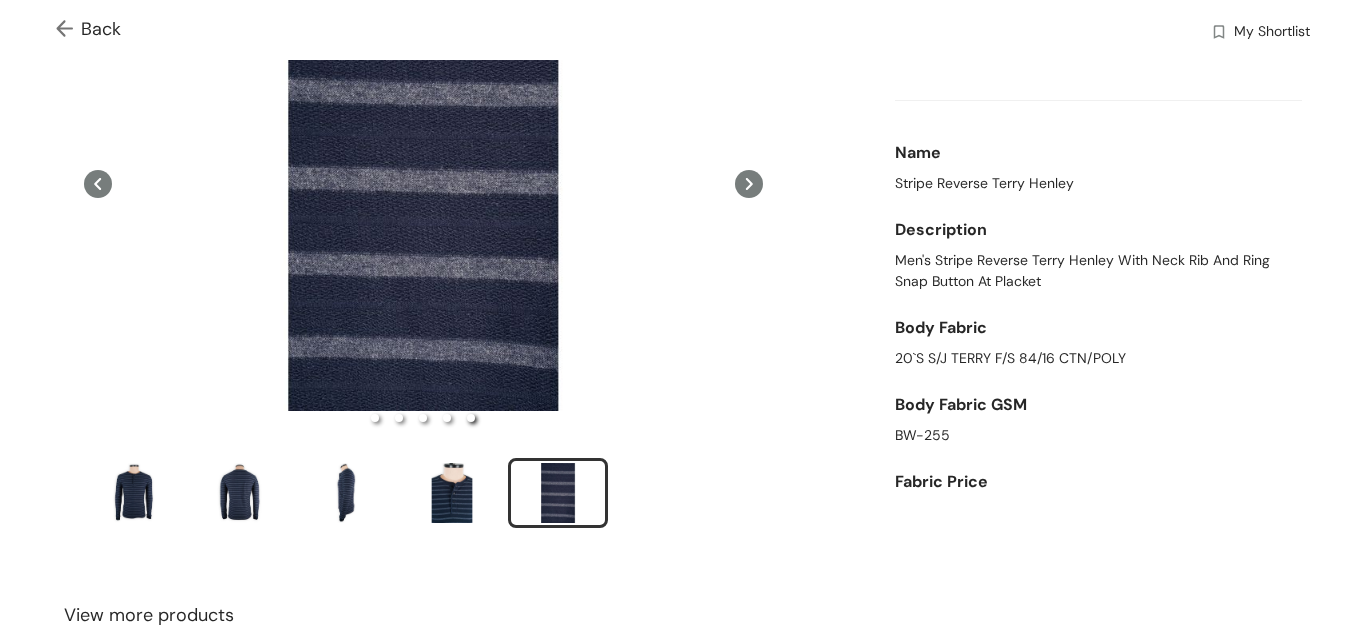 click at bounding box center (423, 496) 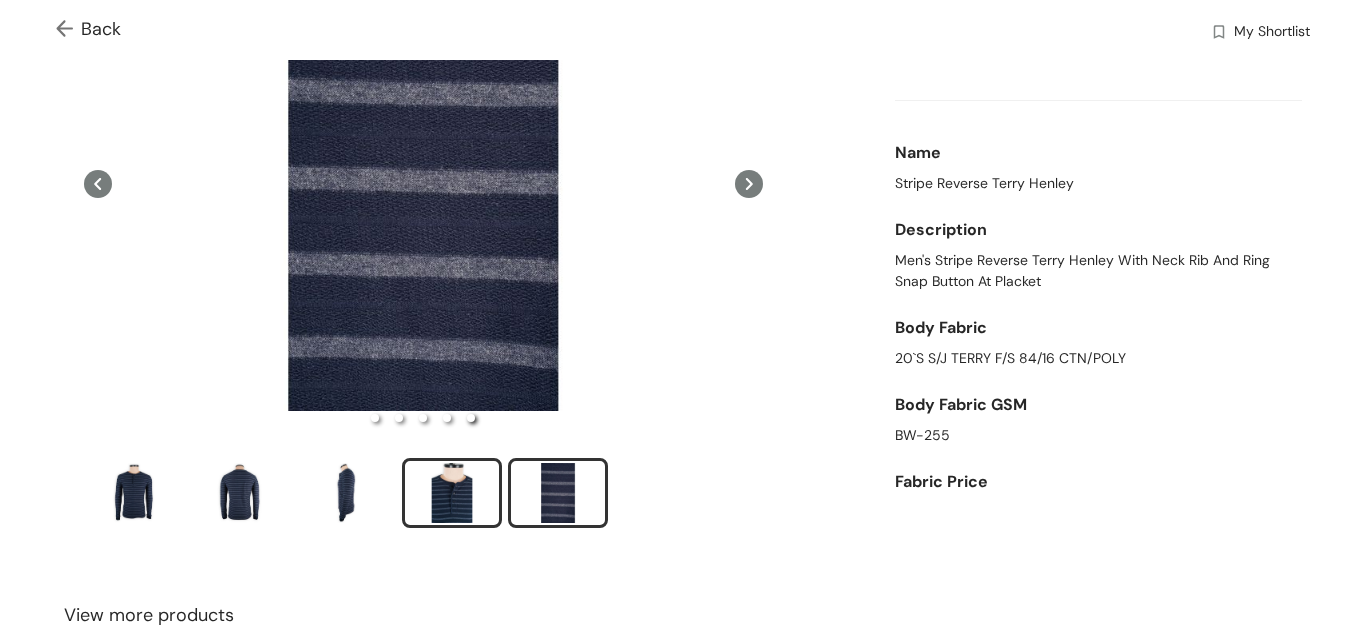 click at bounding box center (452, 493) 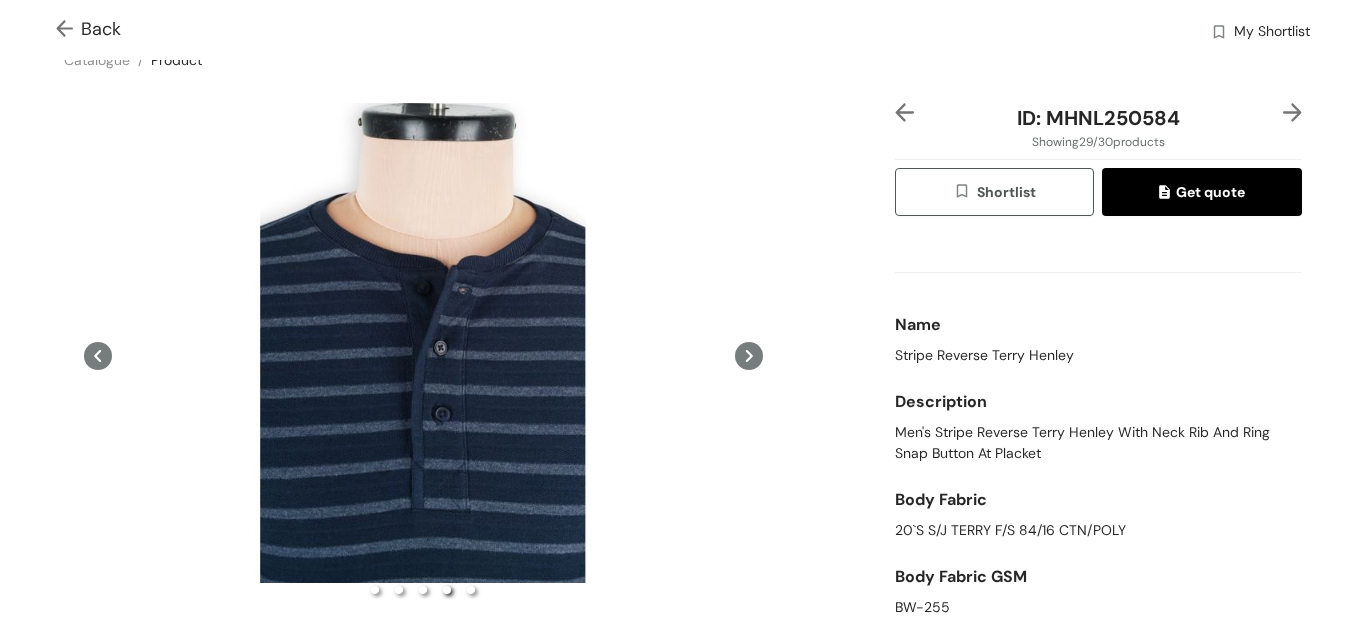 scroll, scrollTop: 0, scrollLeft: 0, axis: both 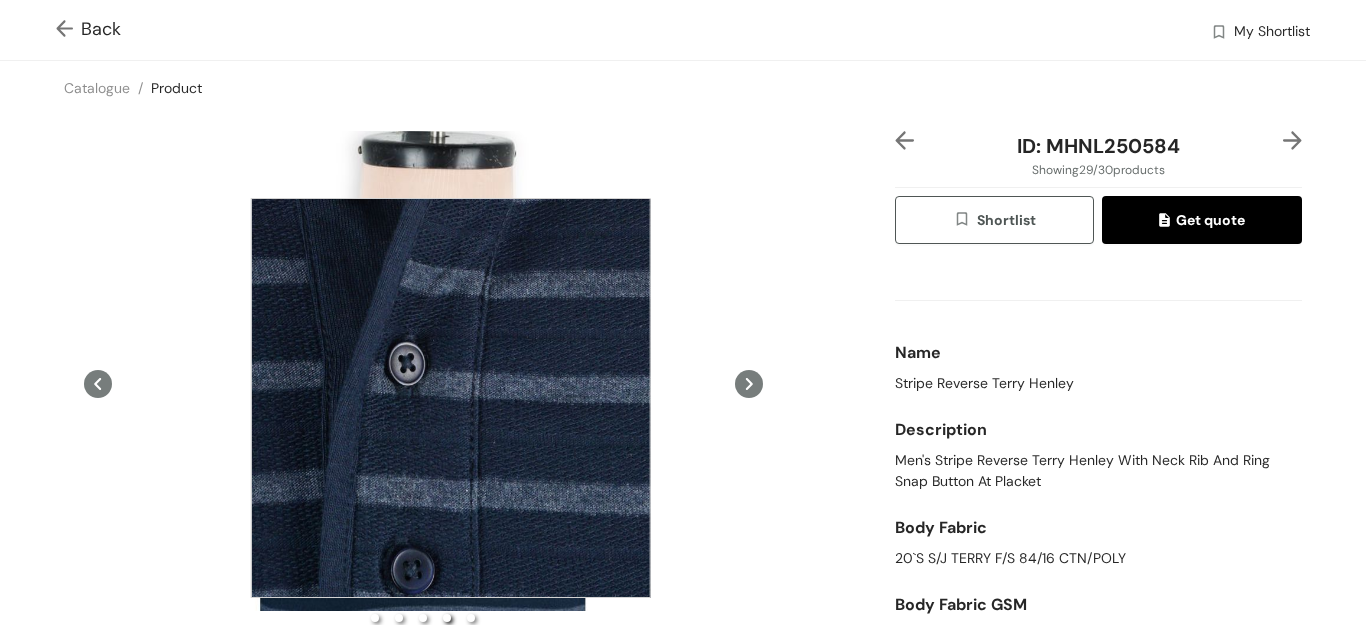 click at bounding box center (451, 398) 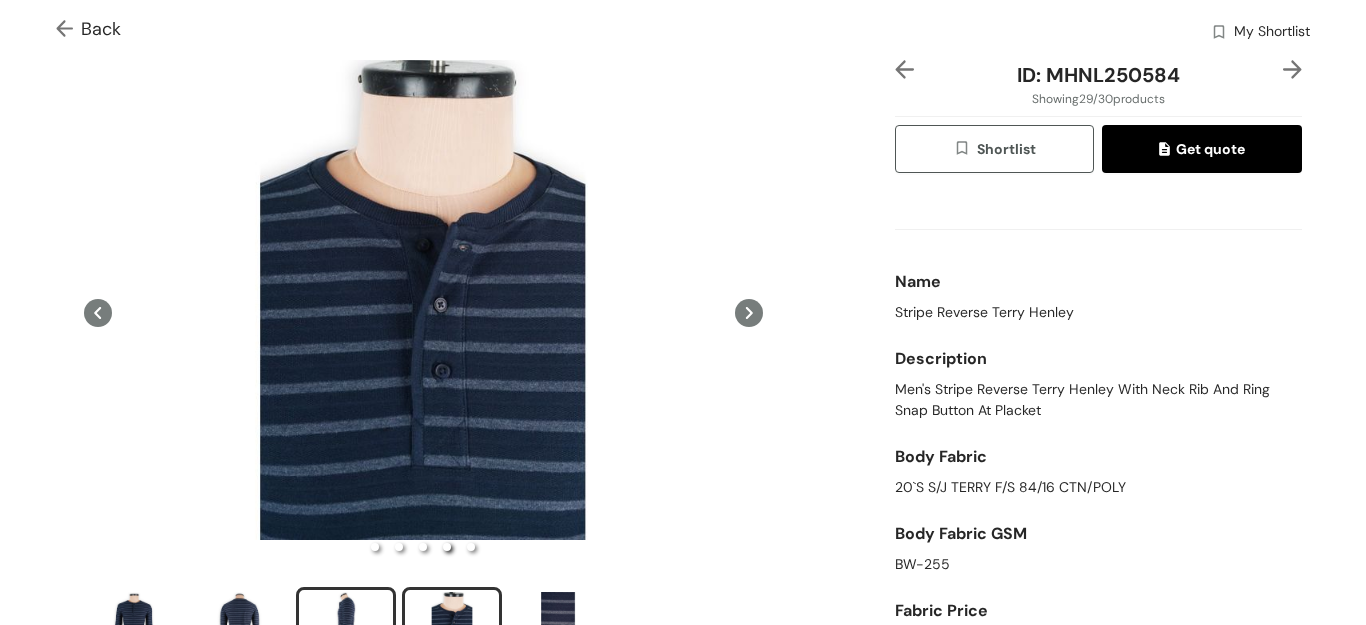 scroll, scrollTop: 200, scrollLeft: 0, axis: vertical 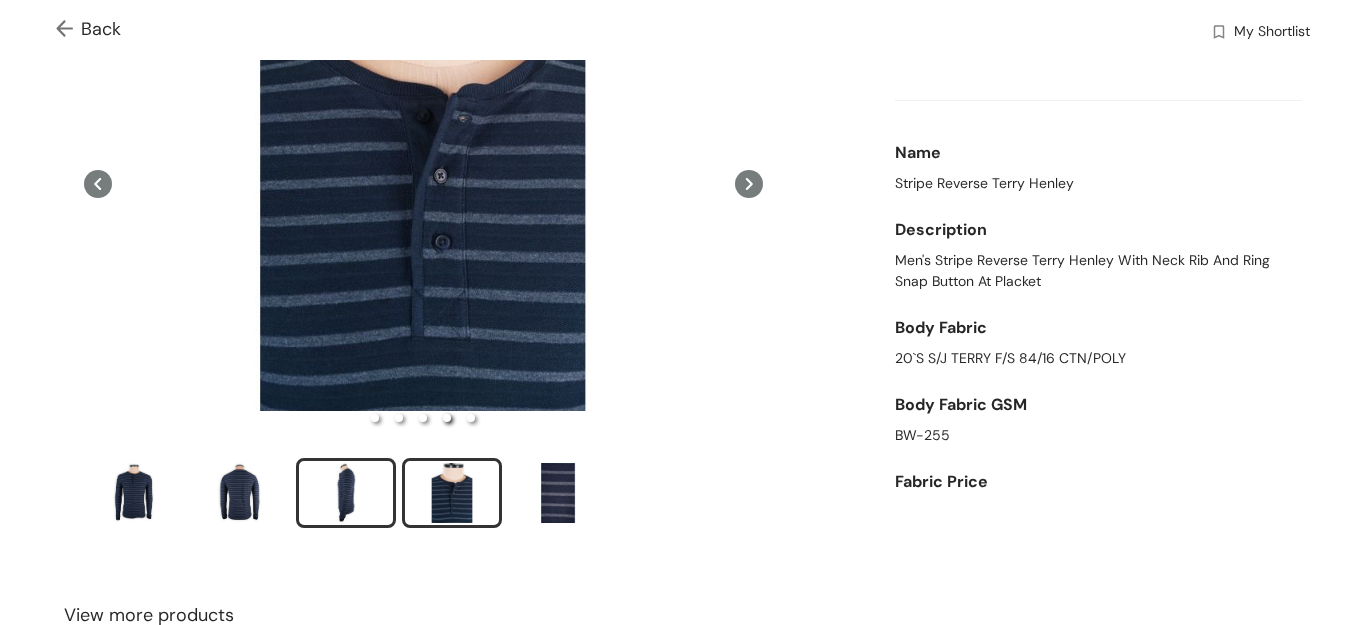 click at bounding box center (346, 493) 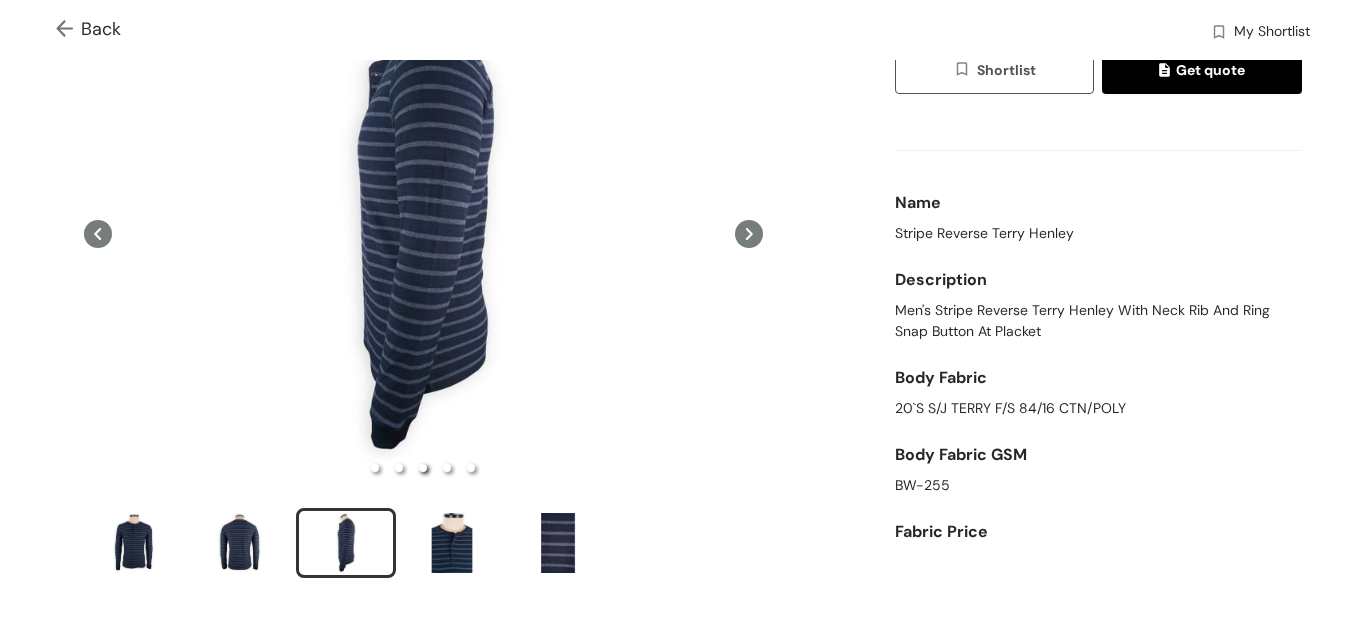 scroll, scrollTop: 100, scrollLeft: 0, axis: vertical 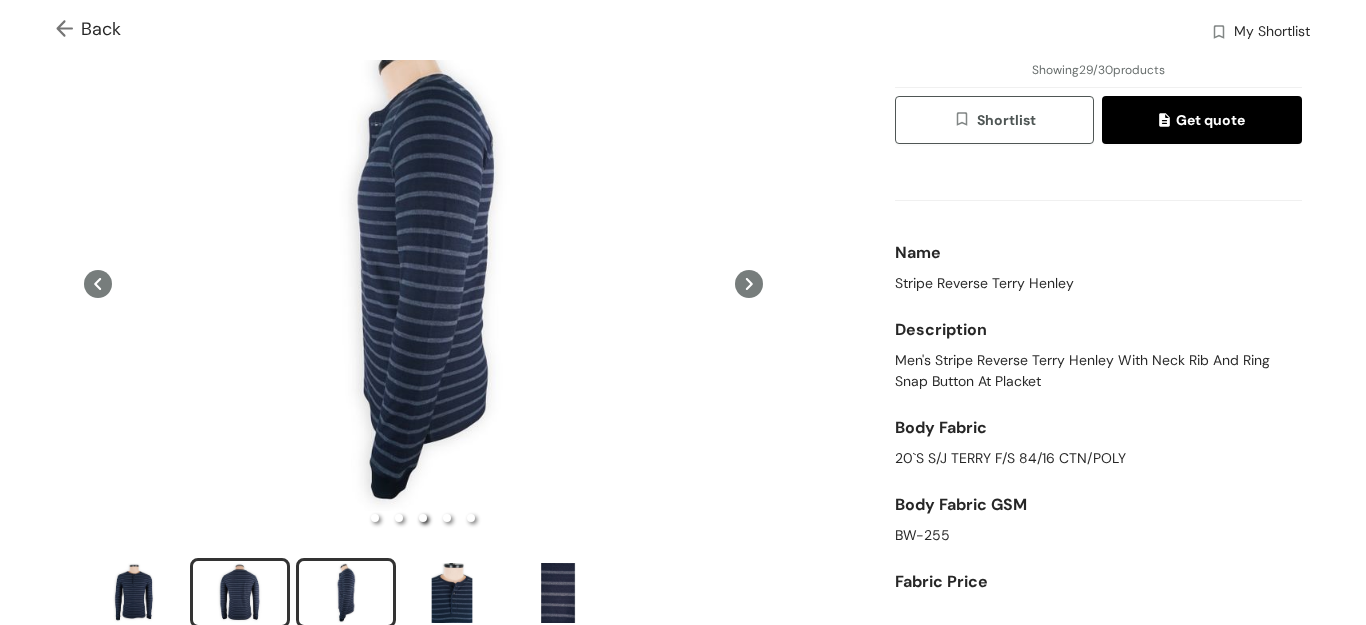 click at bounding box center [240, 593] 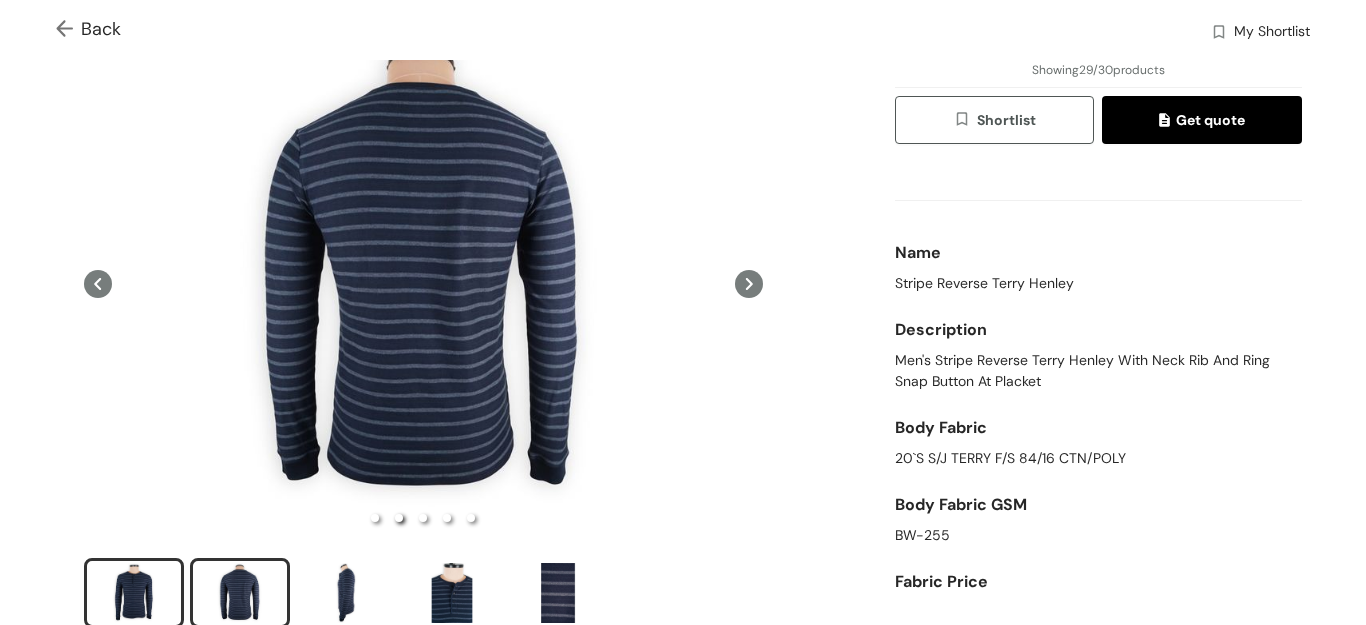 click at bounding box center (134, 593) 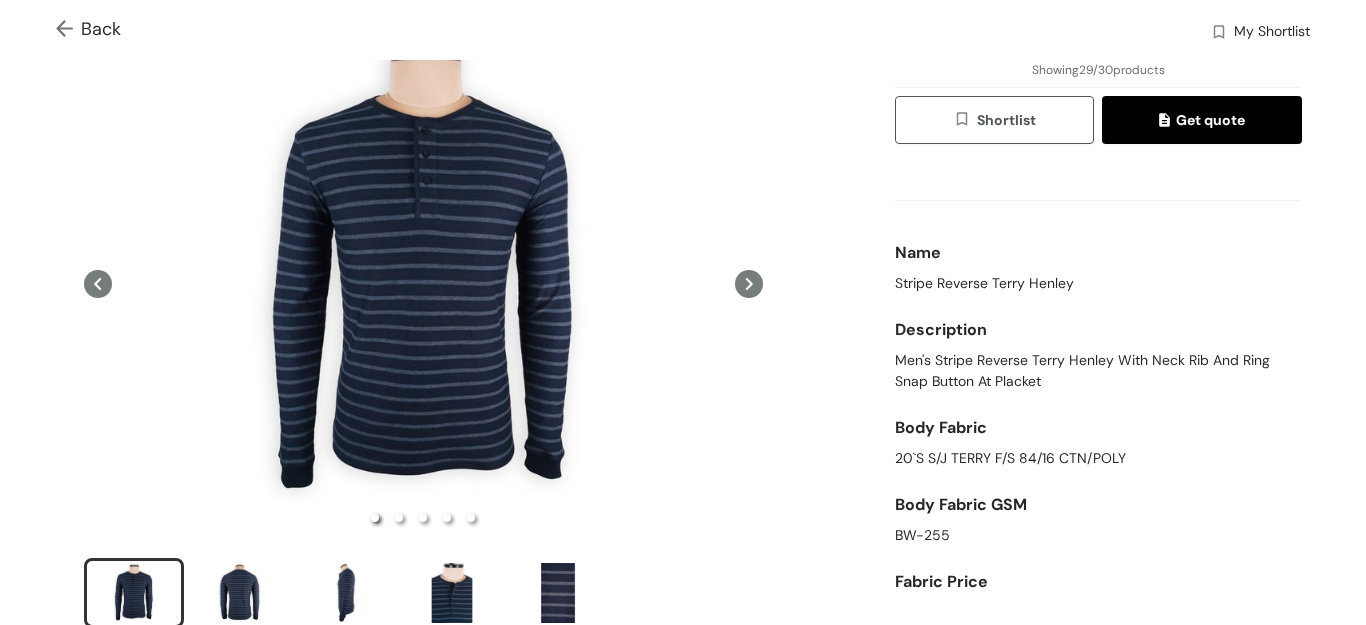 click on "Back" at bounding box center (604, 30) 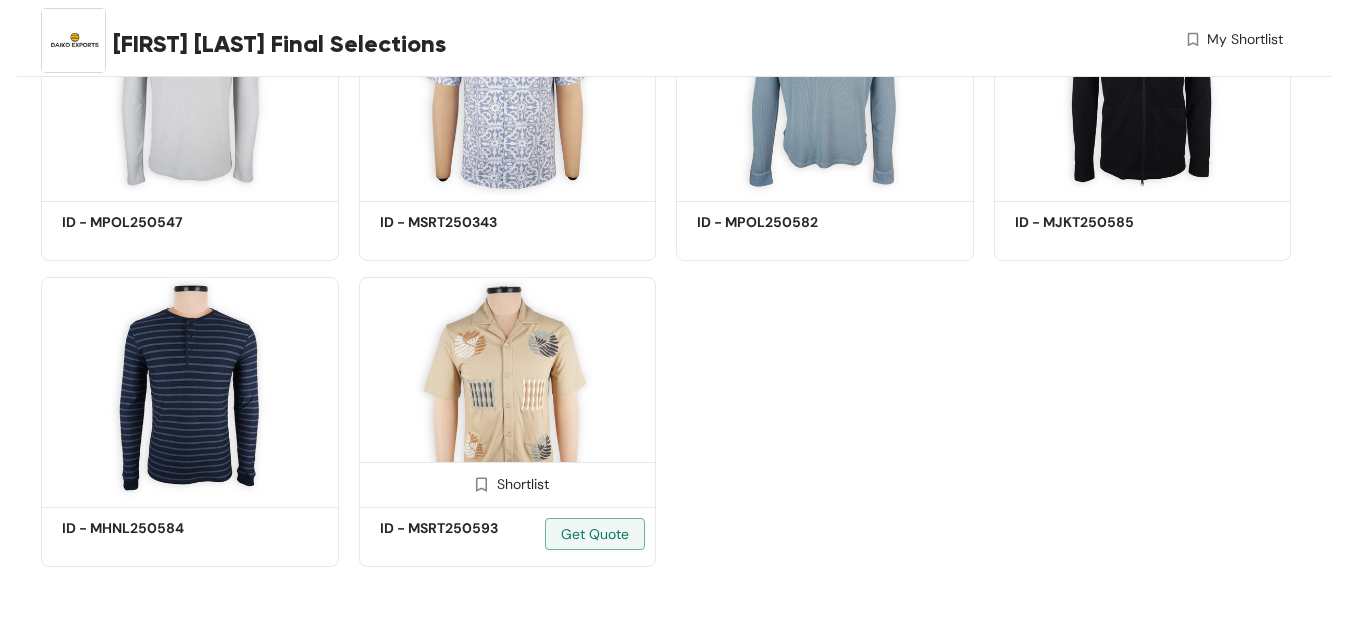 scroll, scrollTop: 2436, scrollLeft: 0, axis: vertical 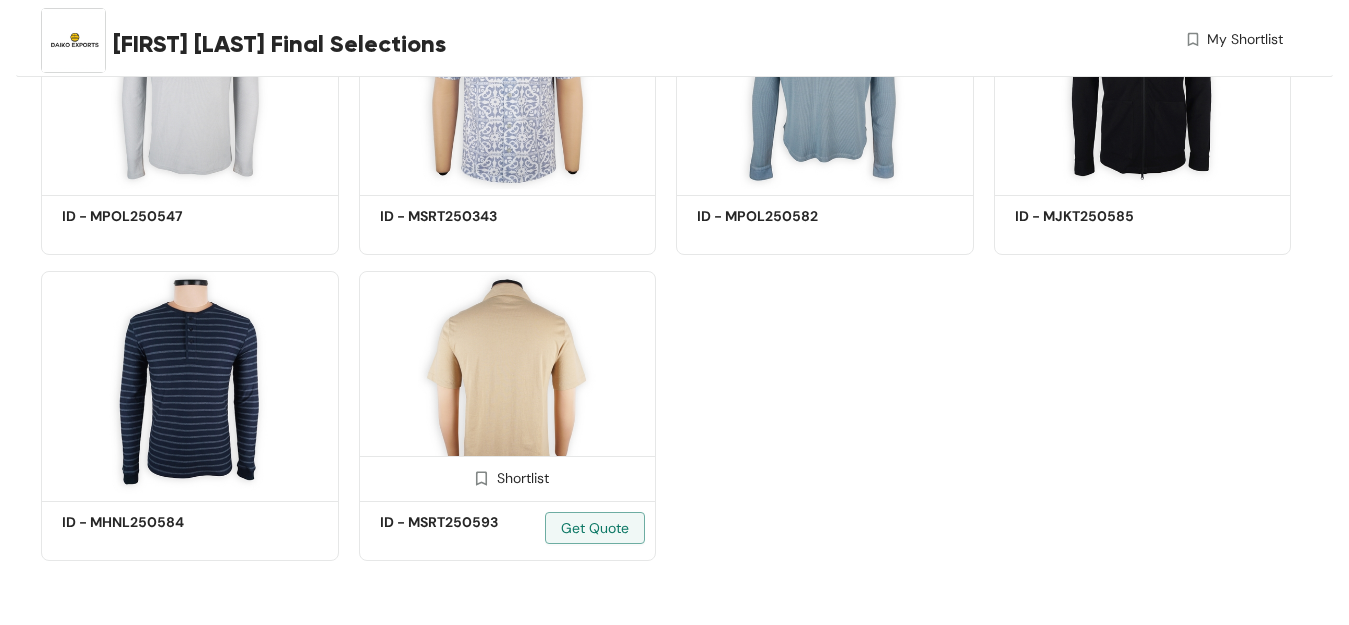 click at bounding box center (508, 383) 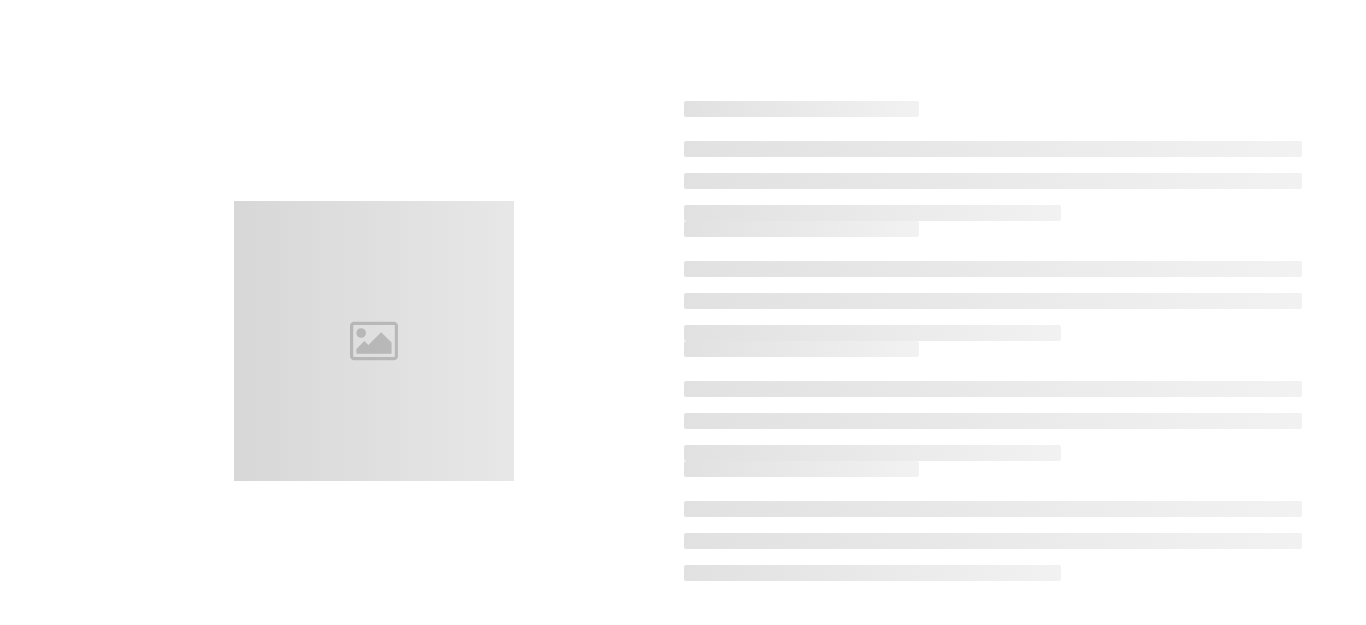 scroll, scrollTop: 0, scrollLeft: 0, axis: both 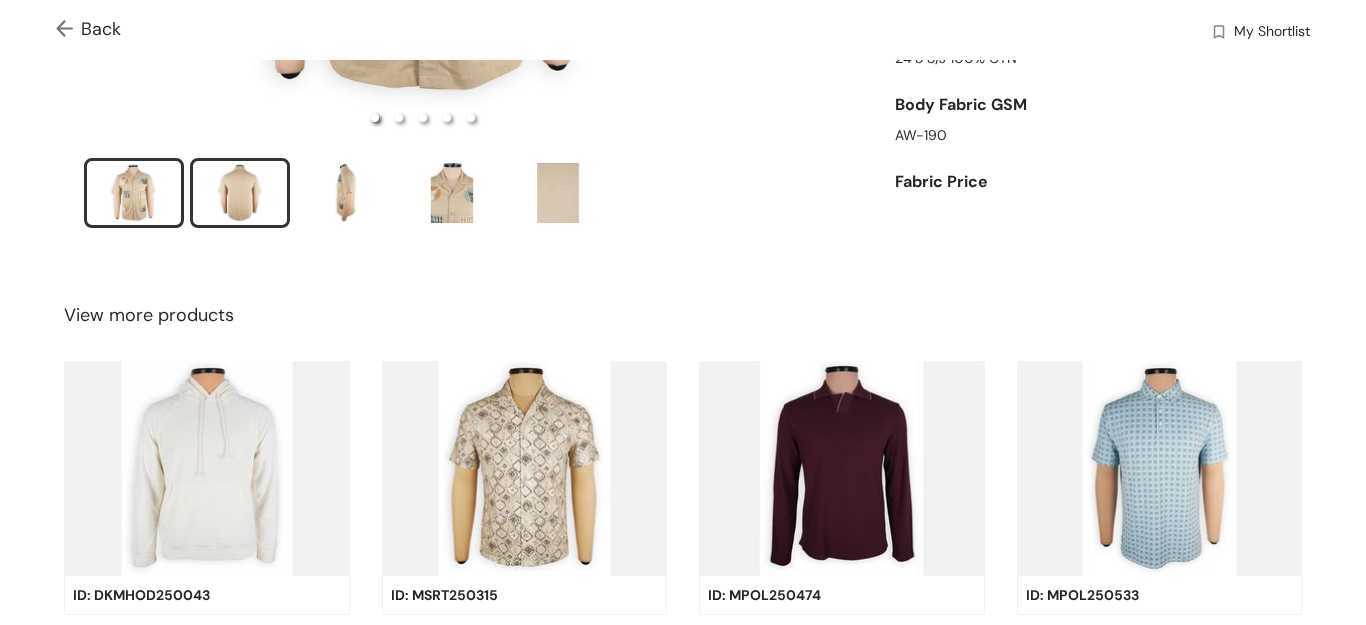 click at bounding box center (240, 193) 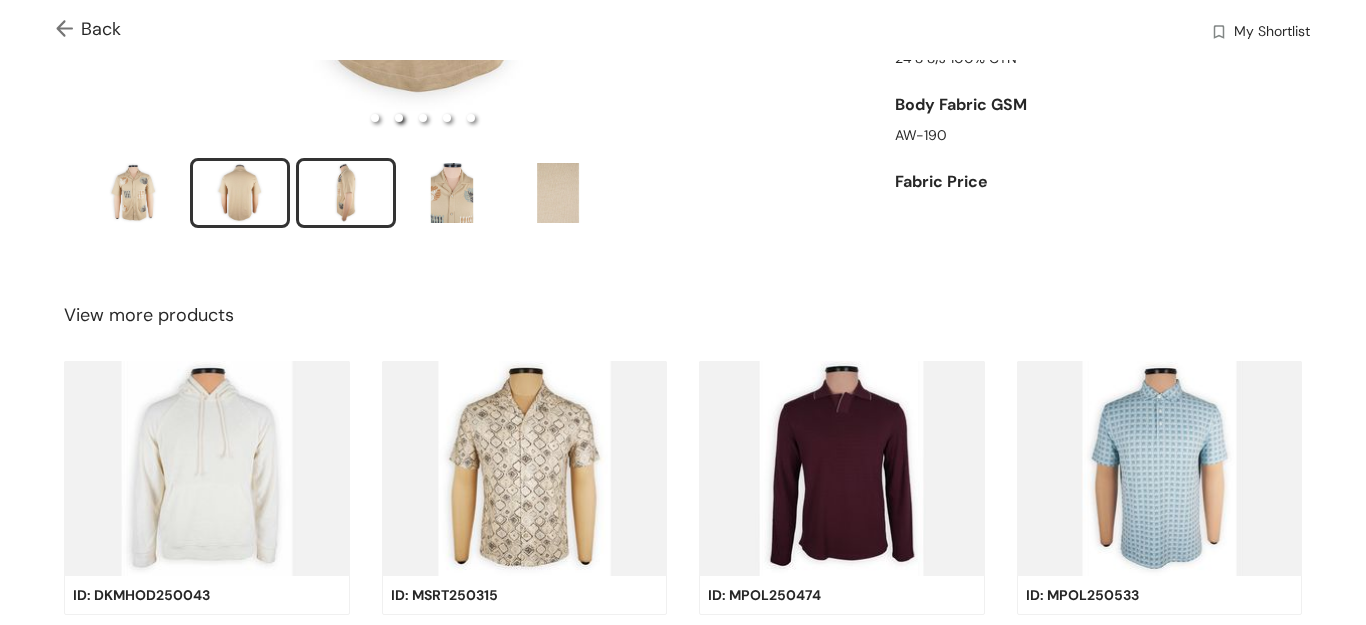 click at bounding box center [346, 193] 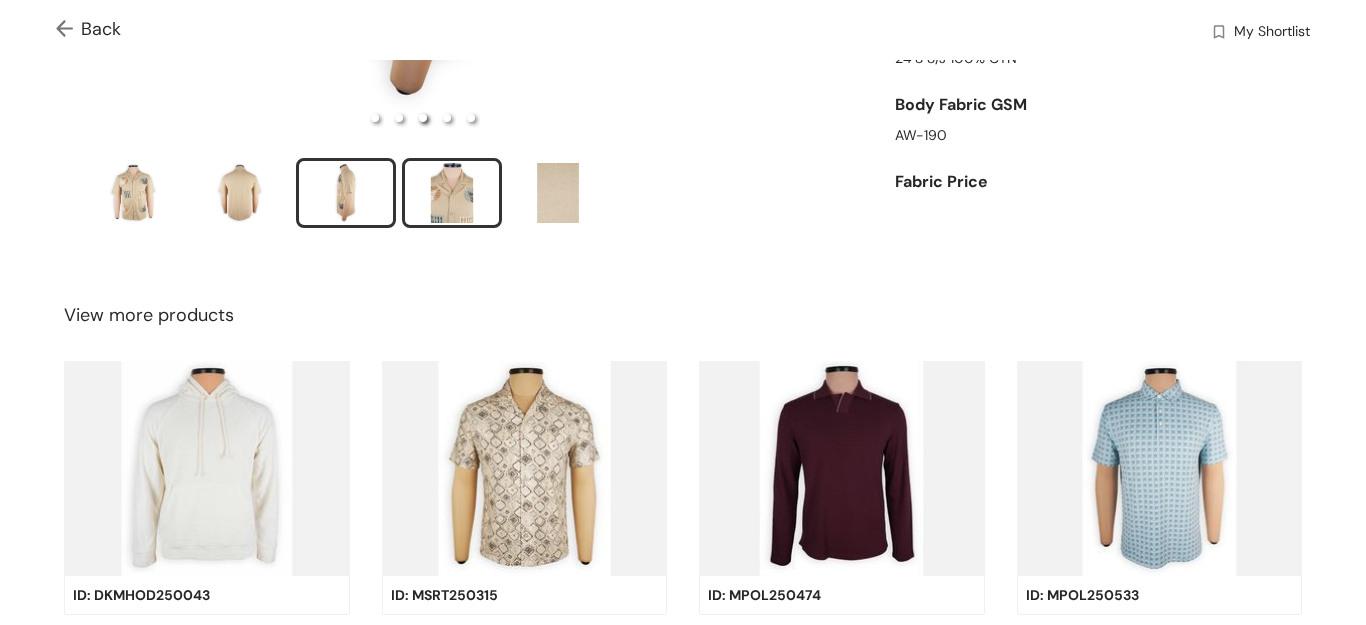 click at bounding box center [452, 193] 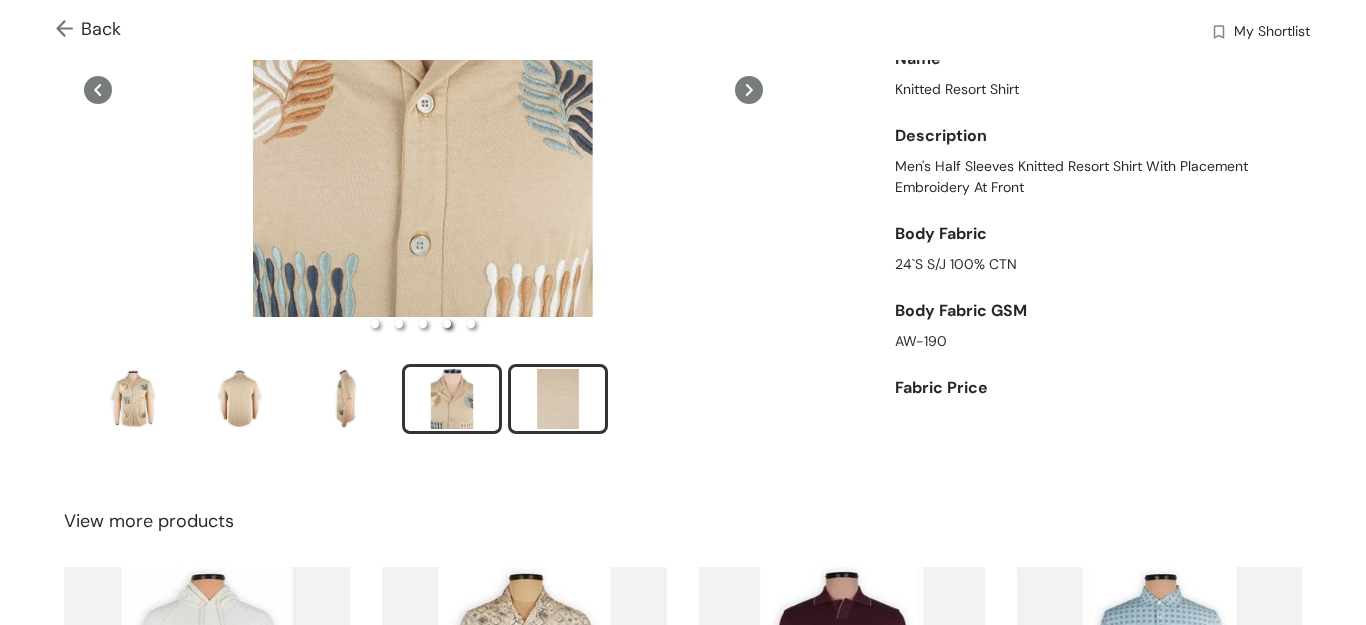 scroll, scrollTop: 300, scrollLeft: 0, axis: vertical 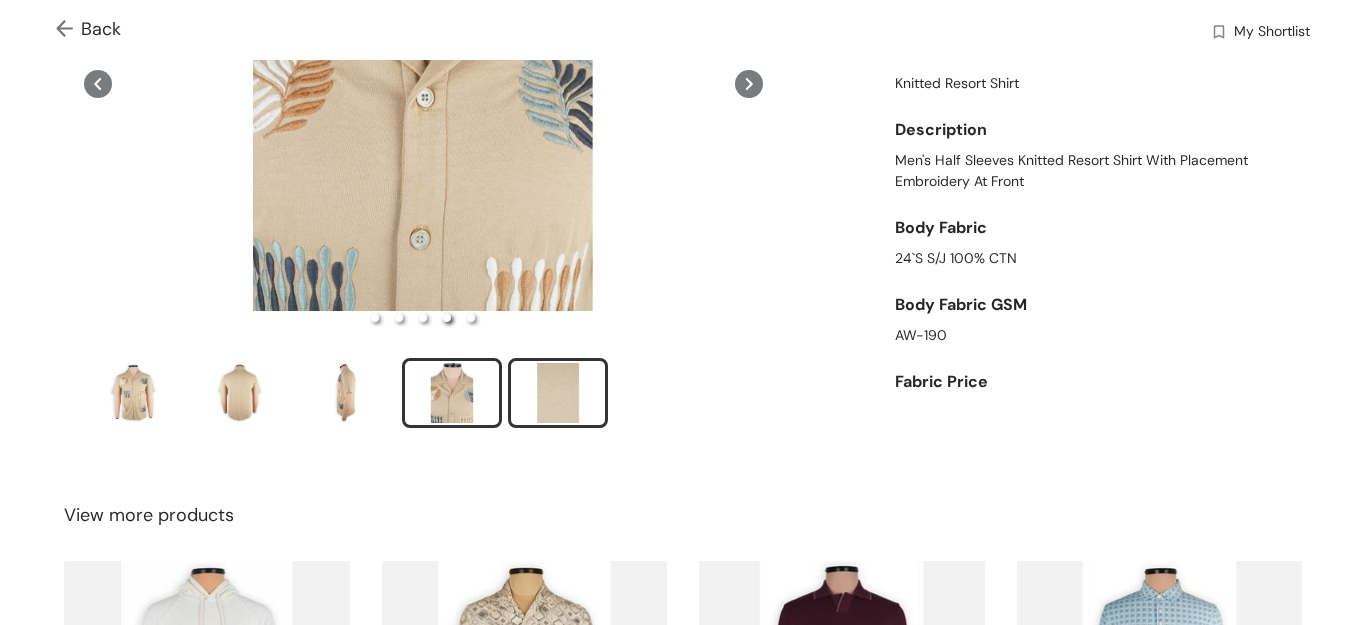 click at bounding box center (558, 393) 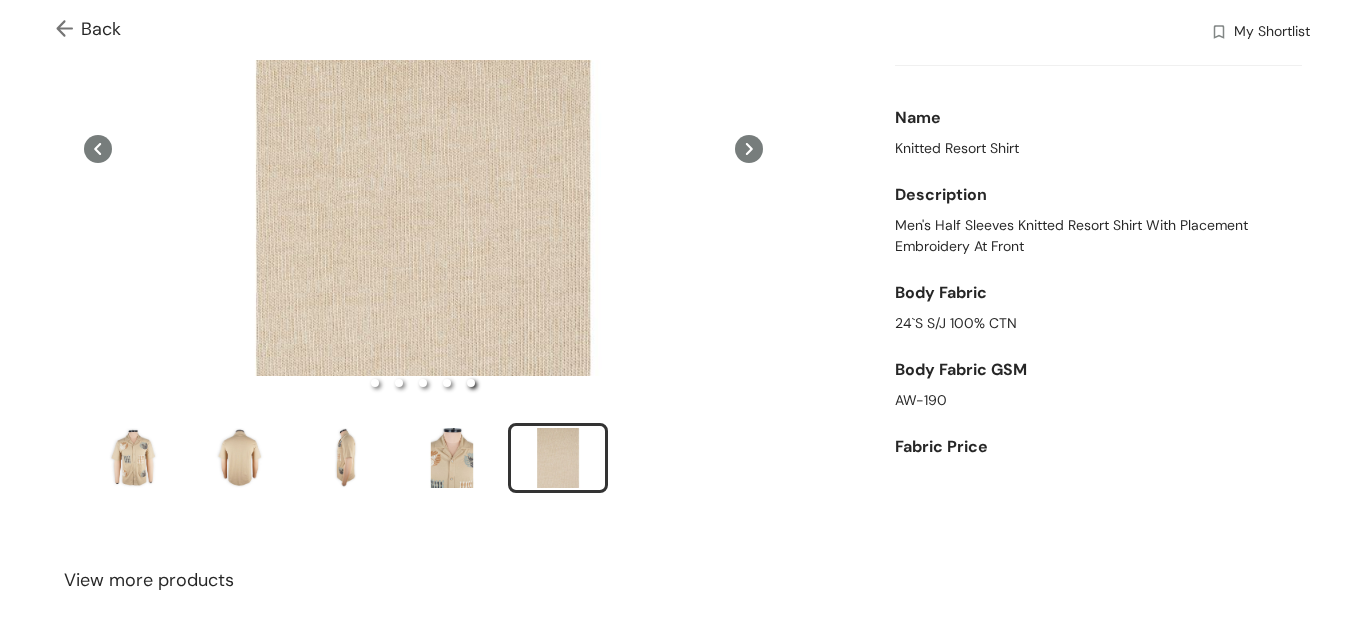 scroll, scrollTop: 200, scrollLeft: 0, axis: vertical 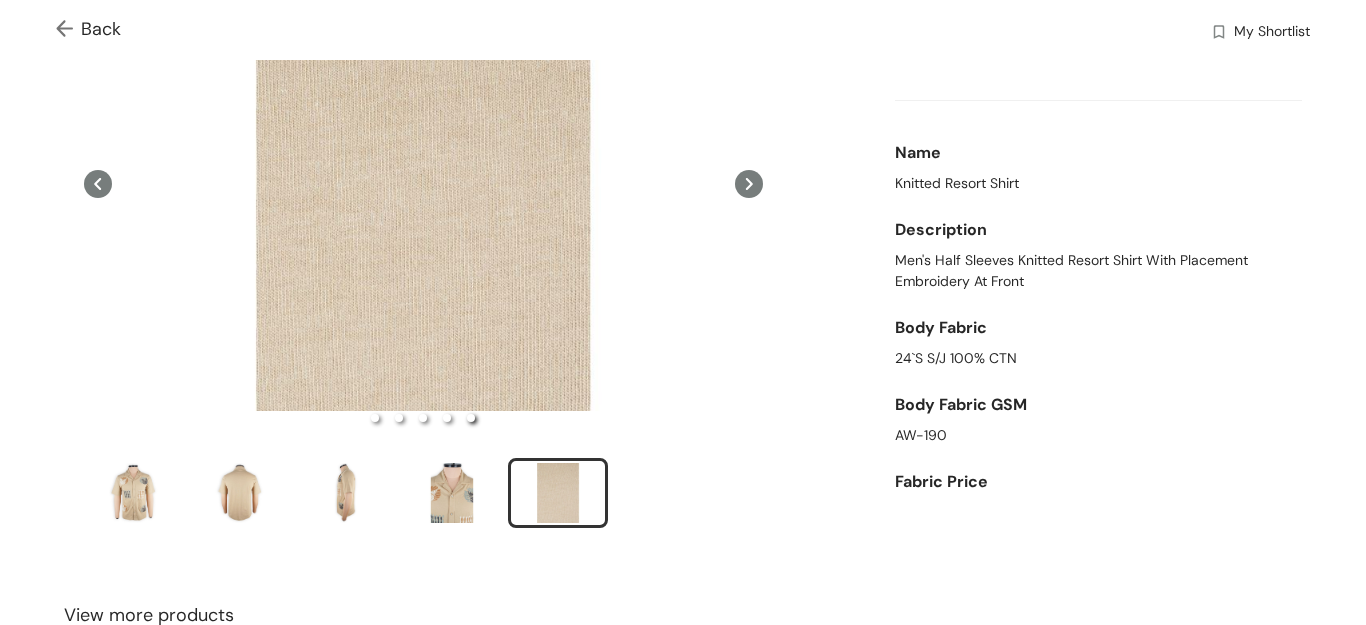 click on "Back" at bounding box center [88, 29] 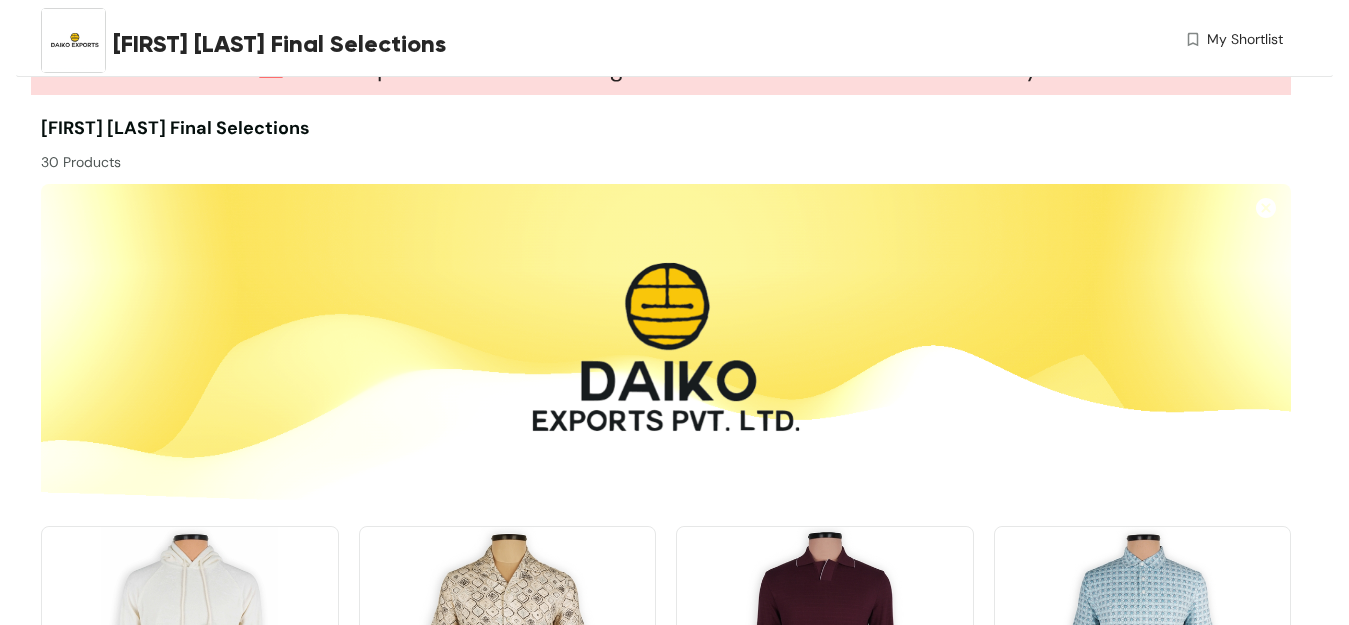 scroll, scrollTop: 0, scrollLeft: 0, axis: both 